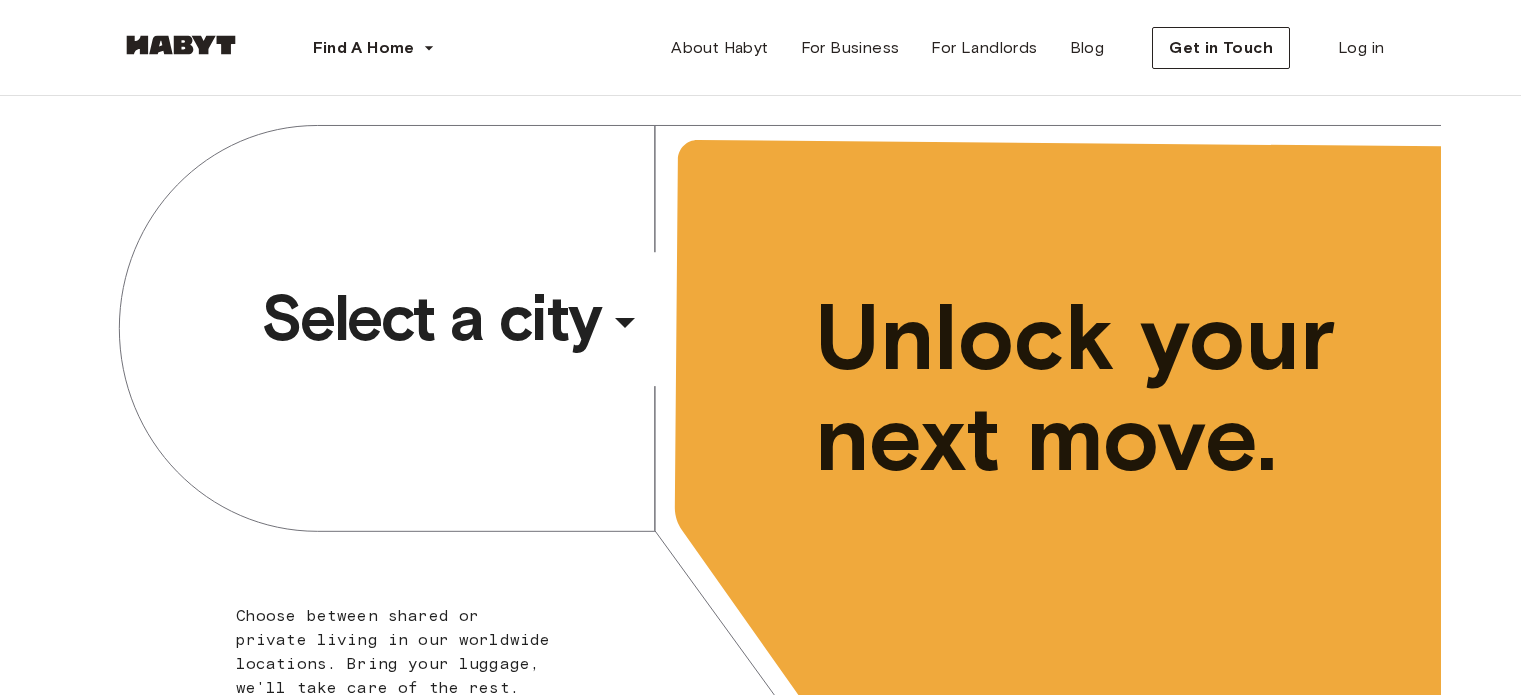 scroll, scrollTop: 0, scrollLeft: 0, axis: both 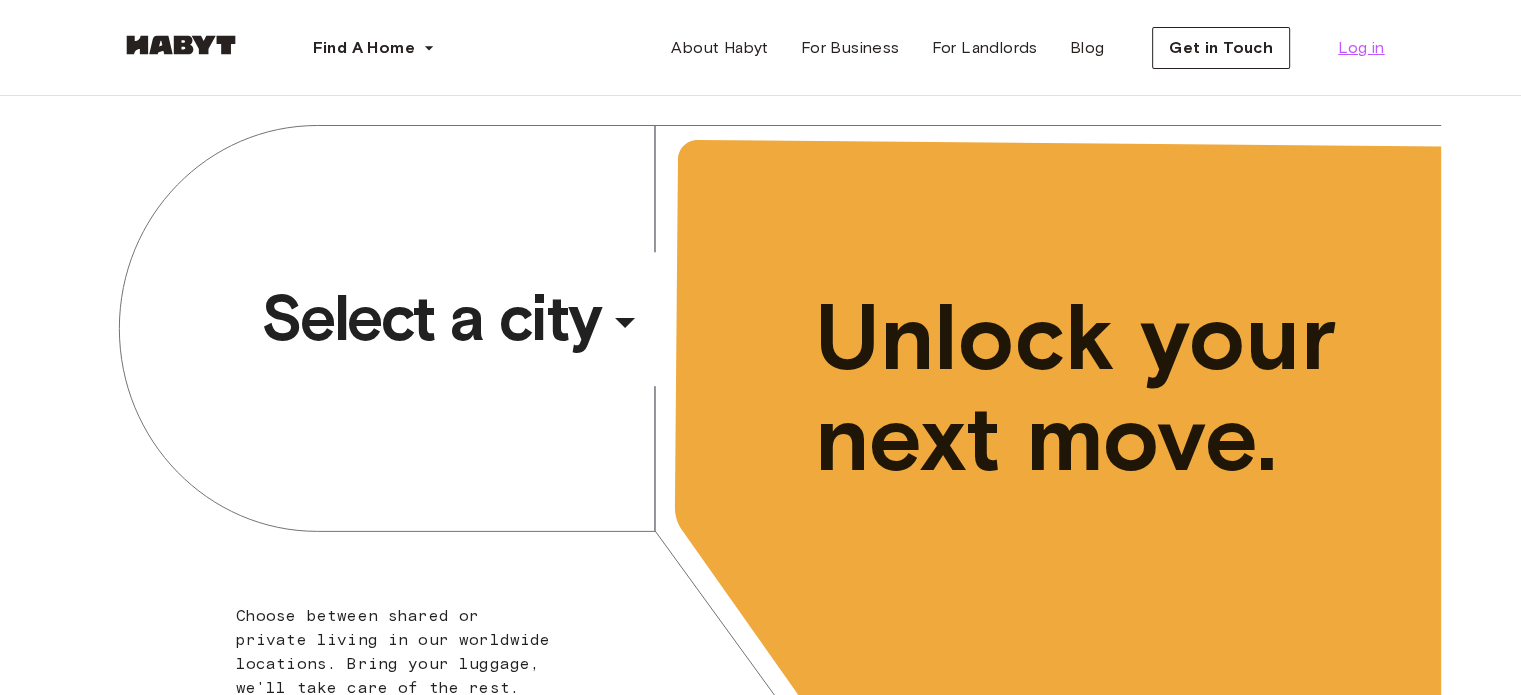 click on "Log in" at bounding box center (1361, 48) 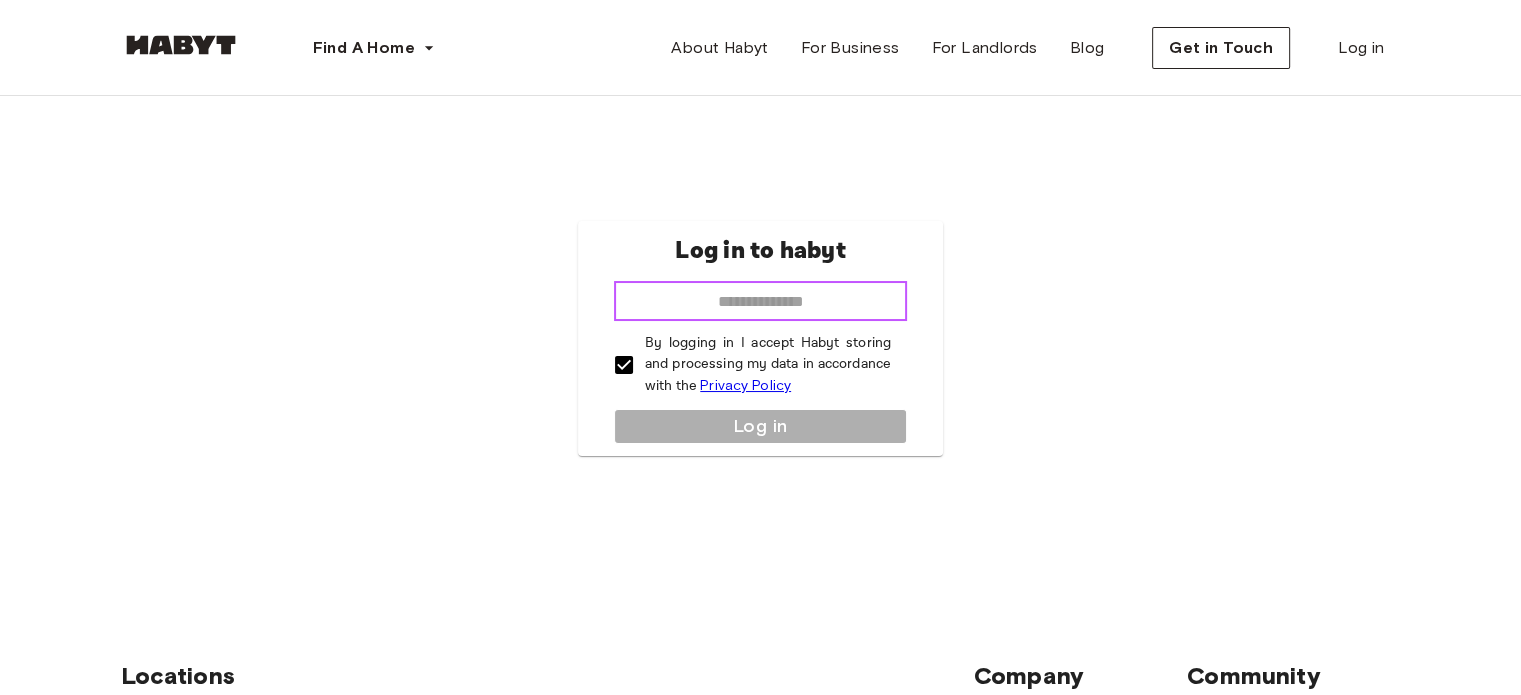click at bounding box center [760, 301] 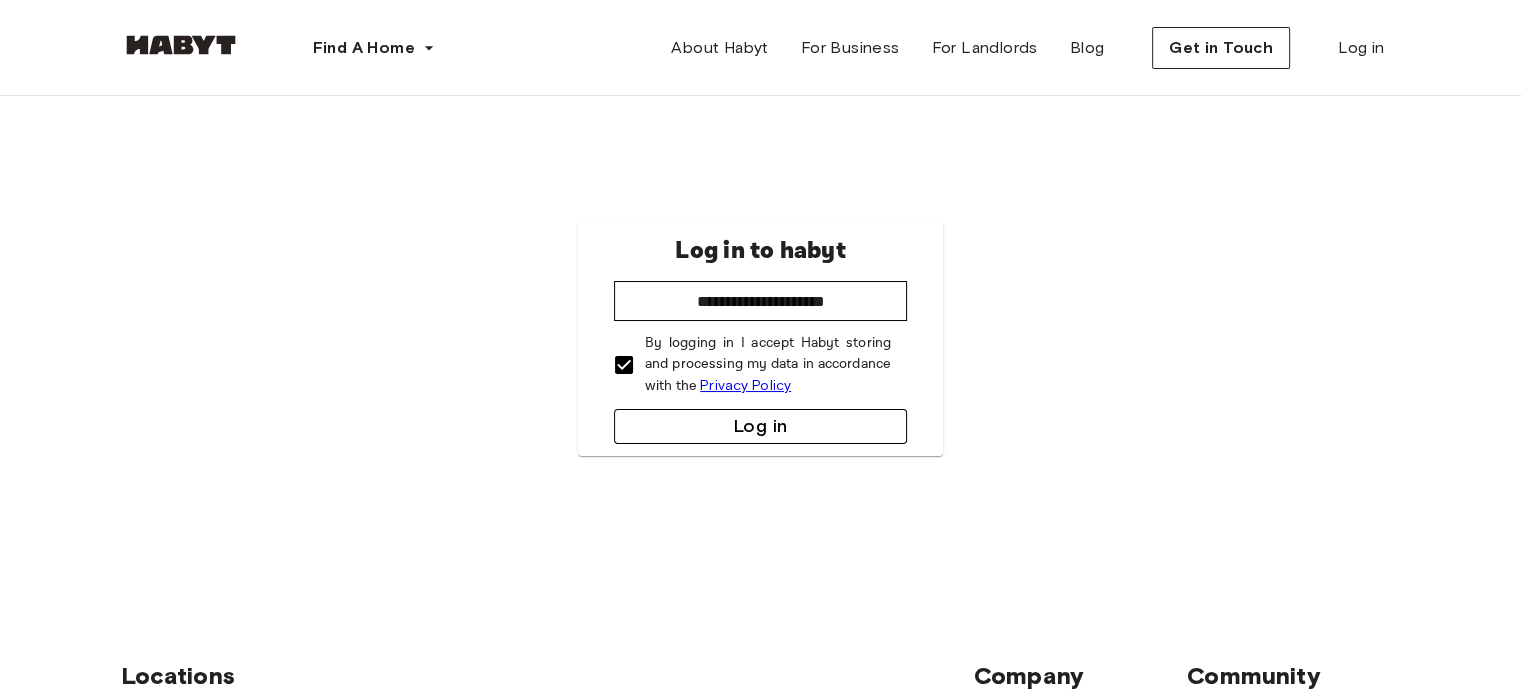 click on "Log in" at bounding box center (760, 426) 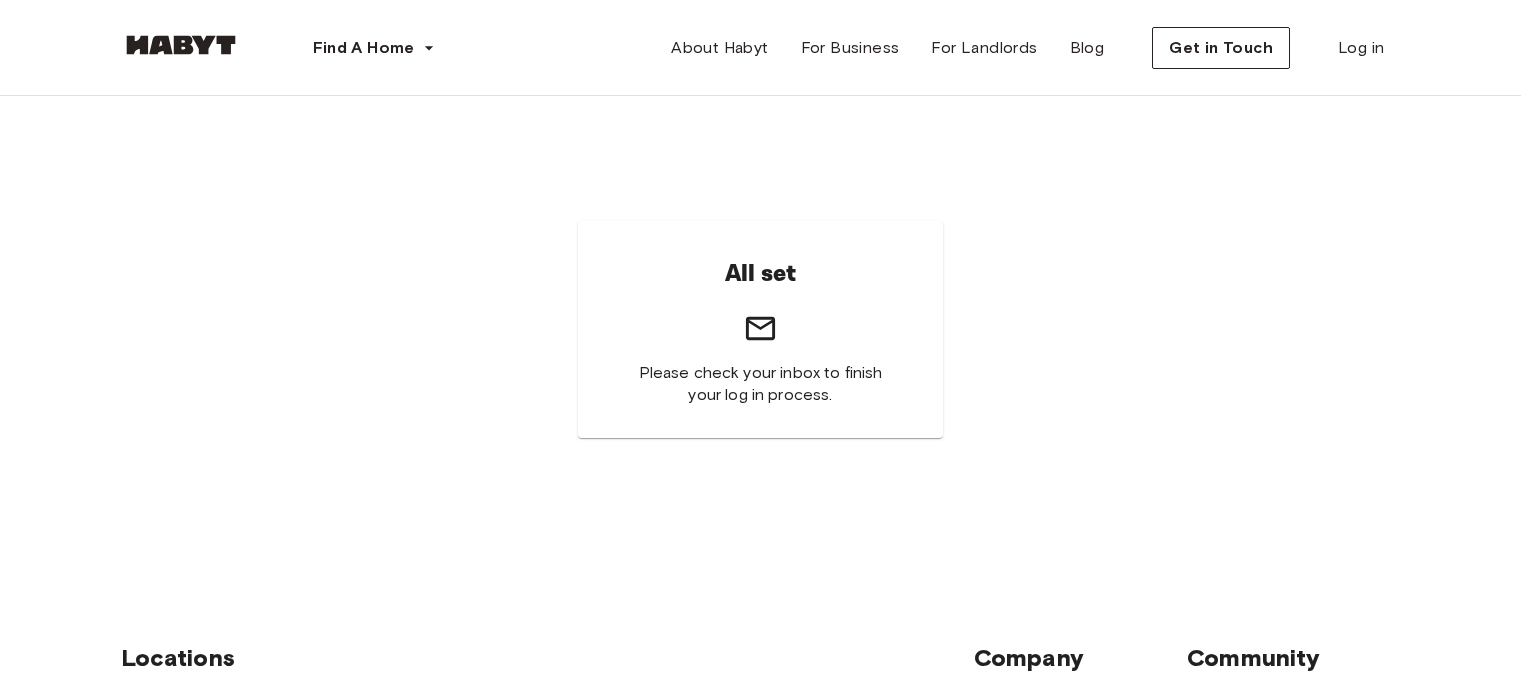 scroll, scrollTop: 0, scrollLeft: 0, axis: both 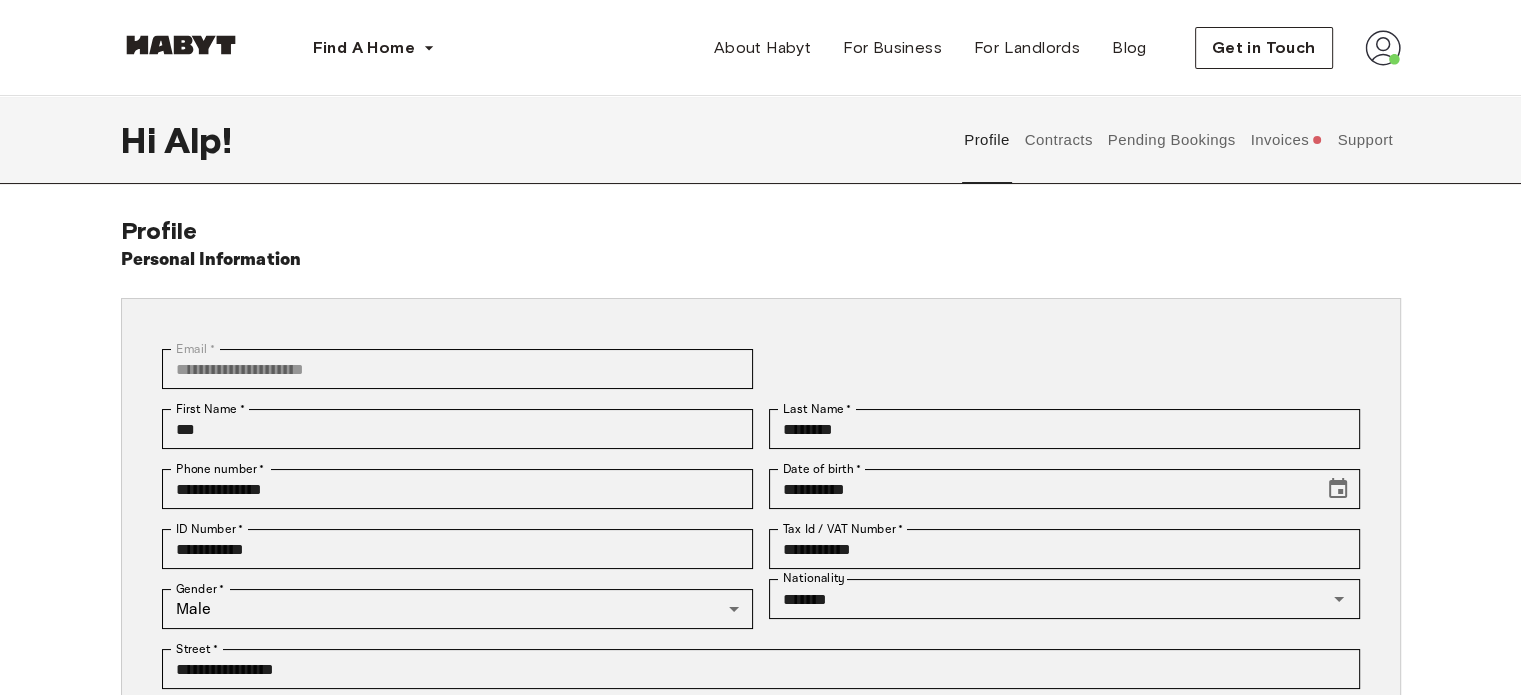 click on "Invoices" at bounding box center [1286, 140] 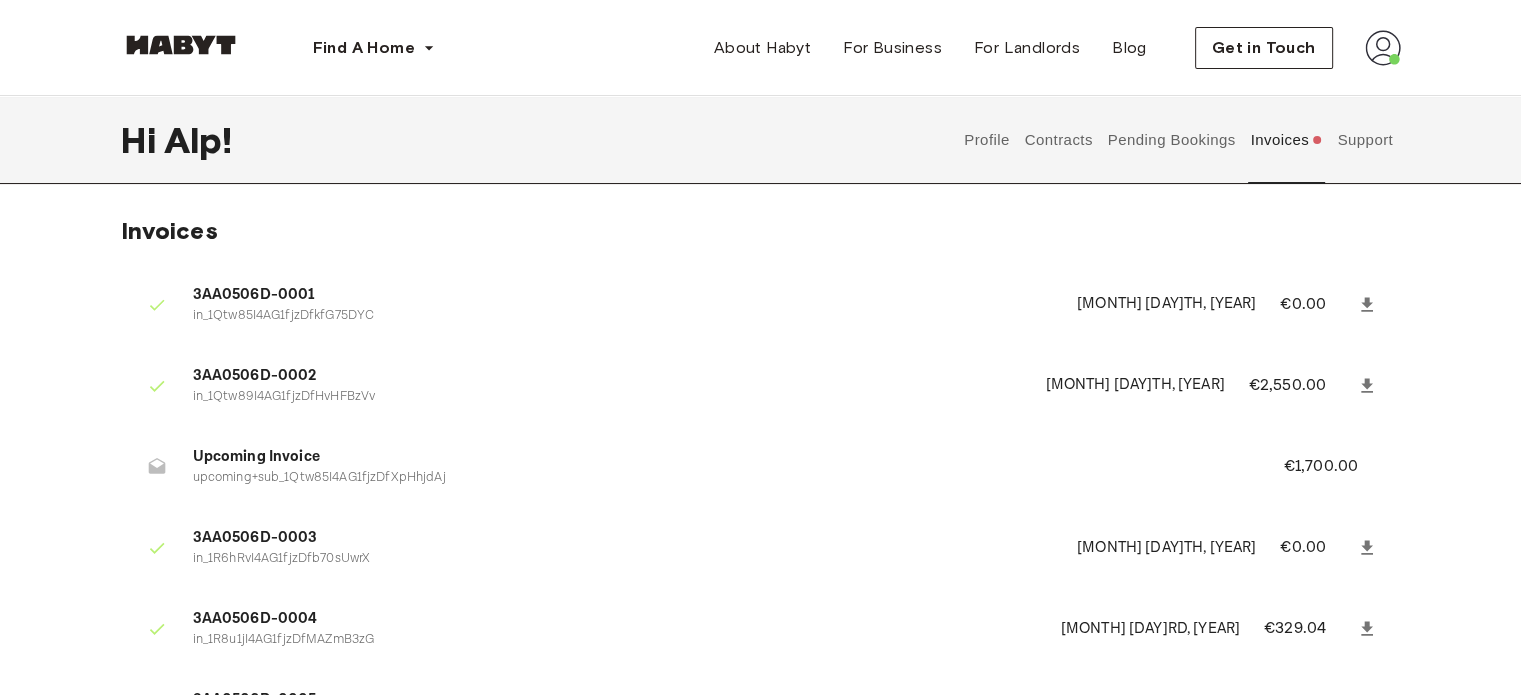 scroll, scrollTop: 600, scrollLeft: 0, axis: vertical 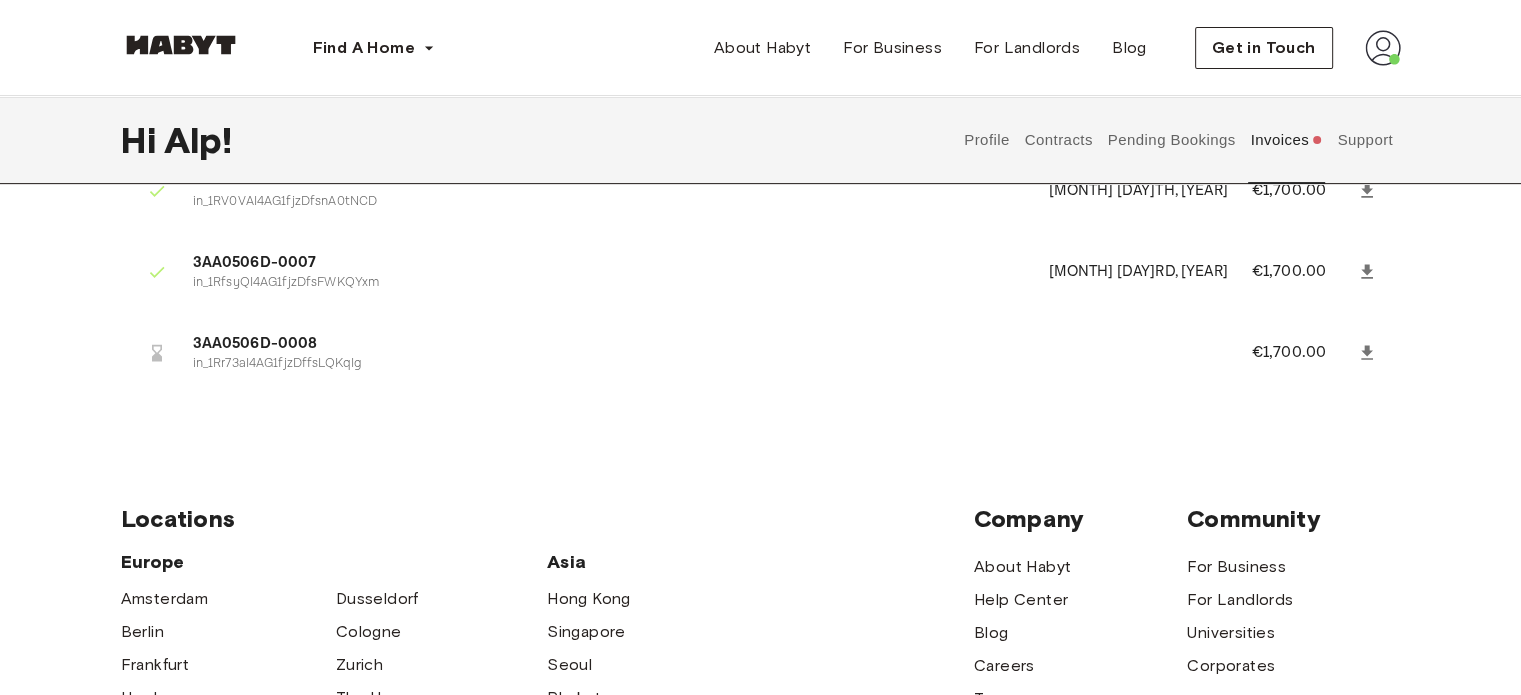 click on "Contracts" at bounding box center [1058, 140] 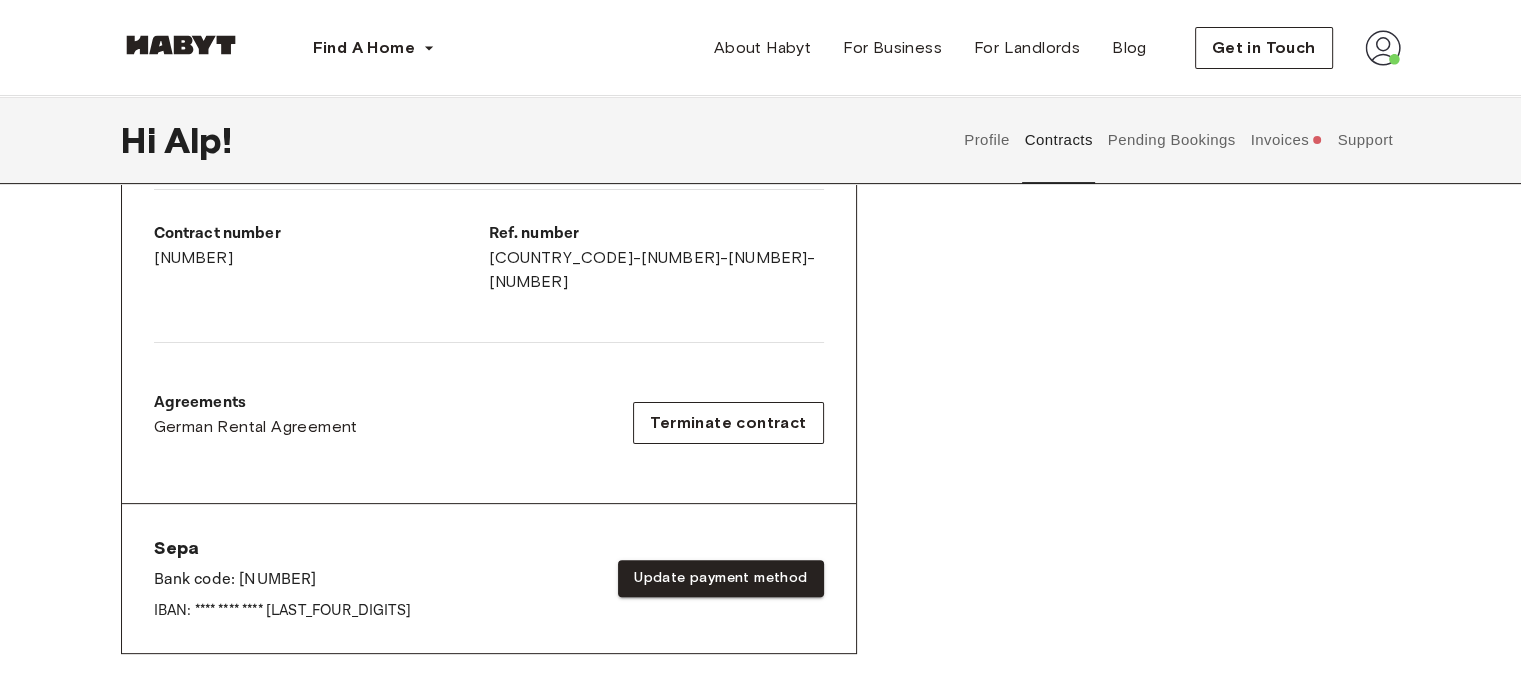 scroll, scrollTop: 200, scrollLeft: 0, axis: vertical 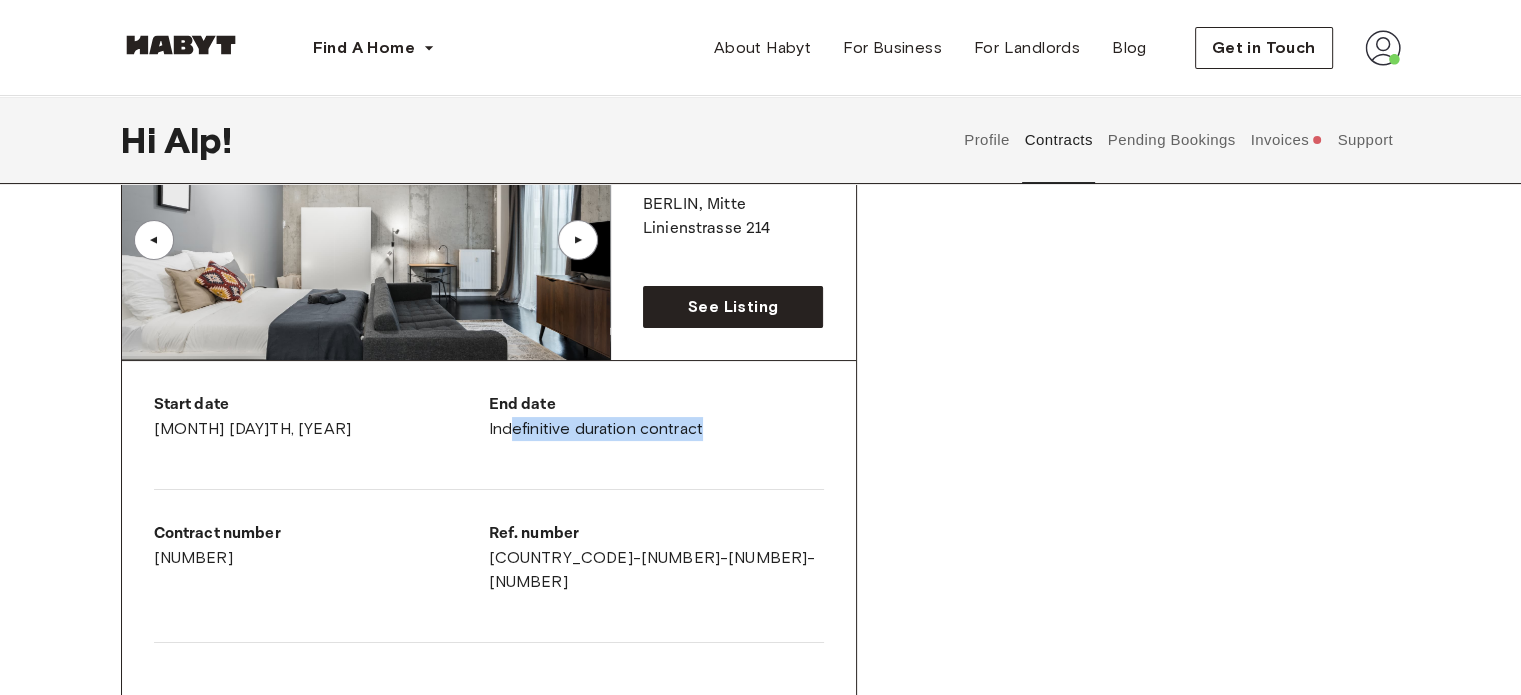 drag, startPoint x: 717, startPoint y: 431, endPoint x: 513, endPoint y: 427, distance: 204.03922 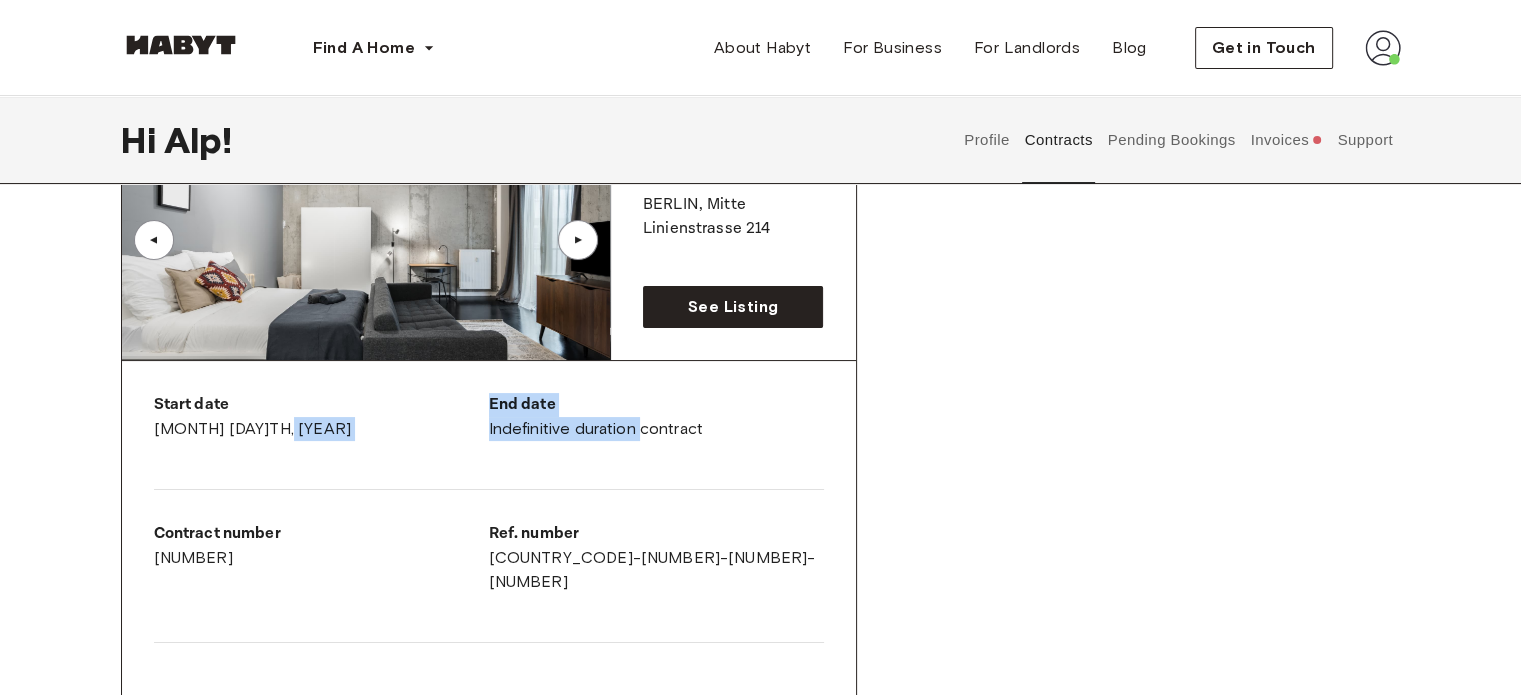 drag, startPoint x: 486, startPoint y: 430, endPoint x: 642, endPoint y: 445, distance: 156.7195 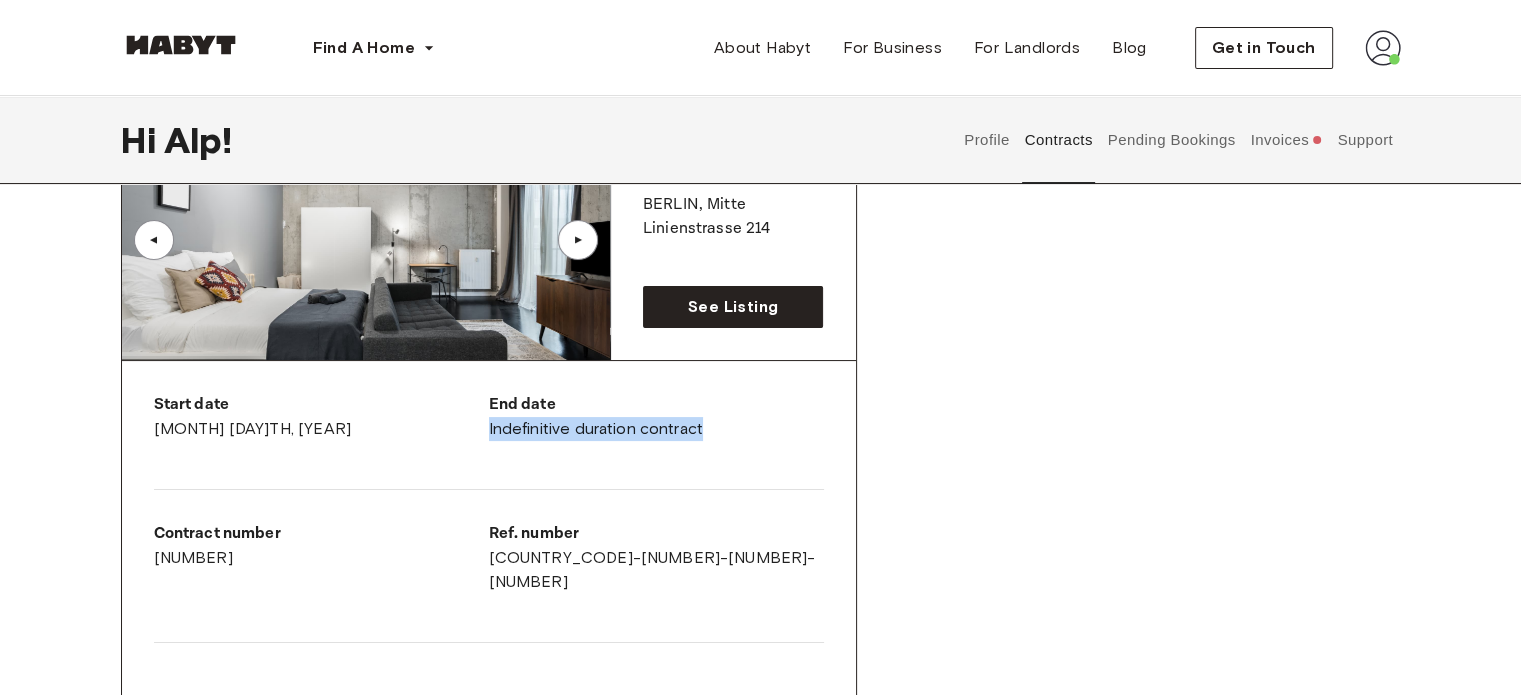 drag, startPoint x: 496, startPoint y: 427, endPoint x: 704, endPoint y: 438, distance: 208.29066 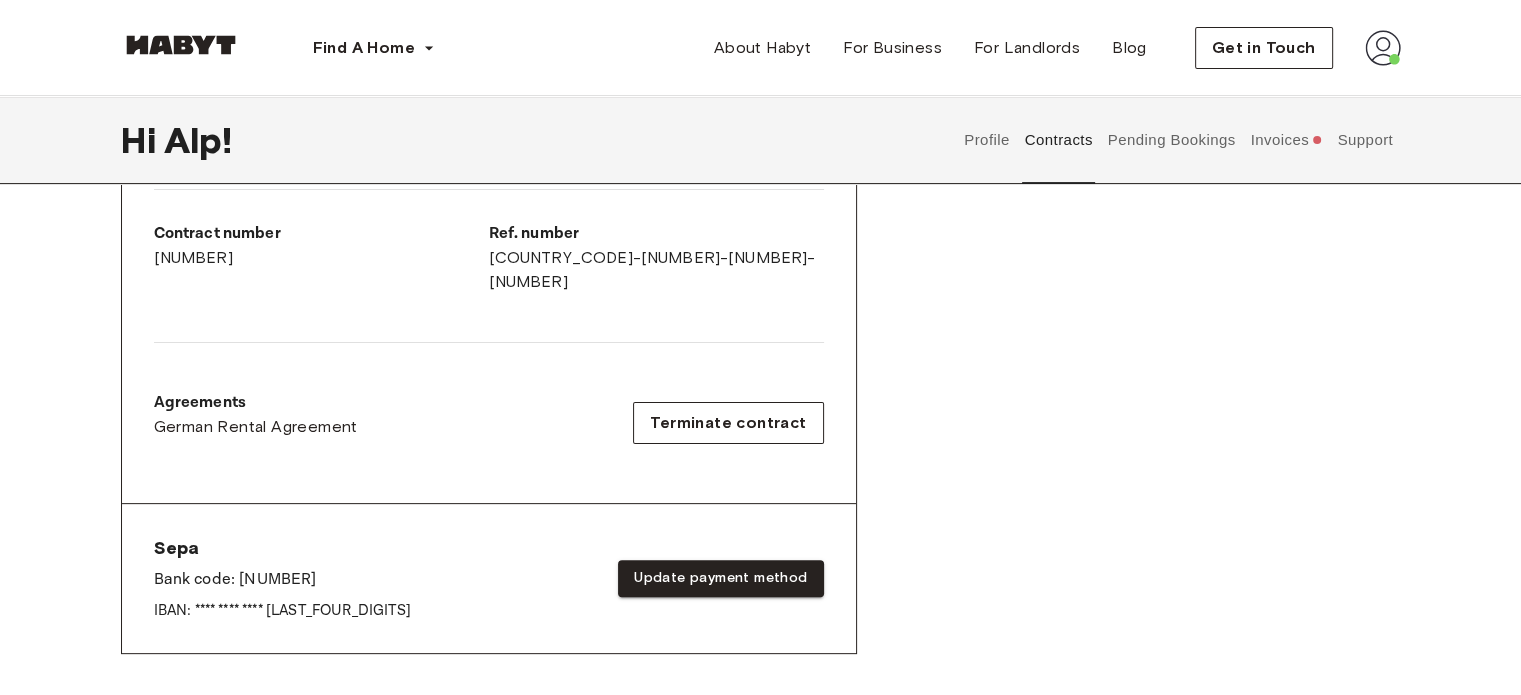scroll, scrollTop: 0, scrollLeft: 0, axis: both 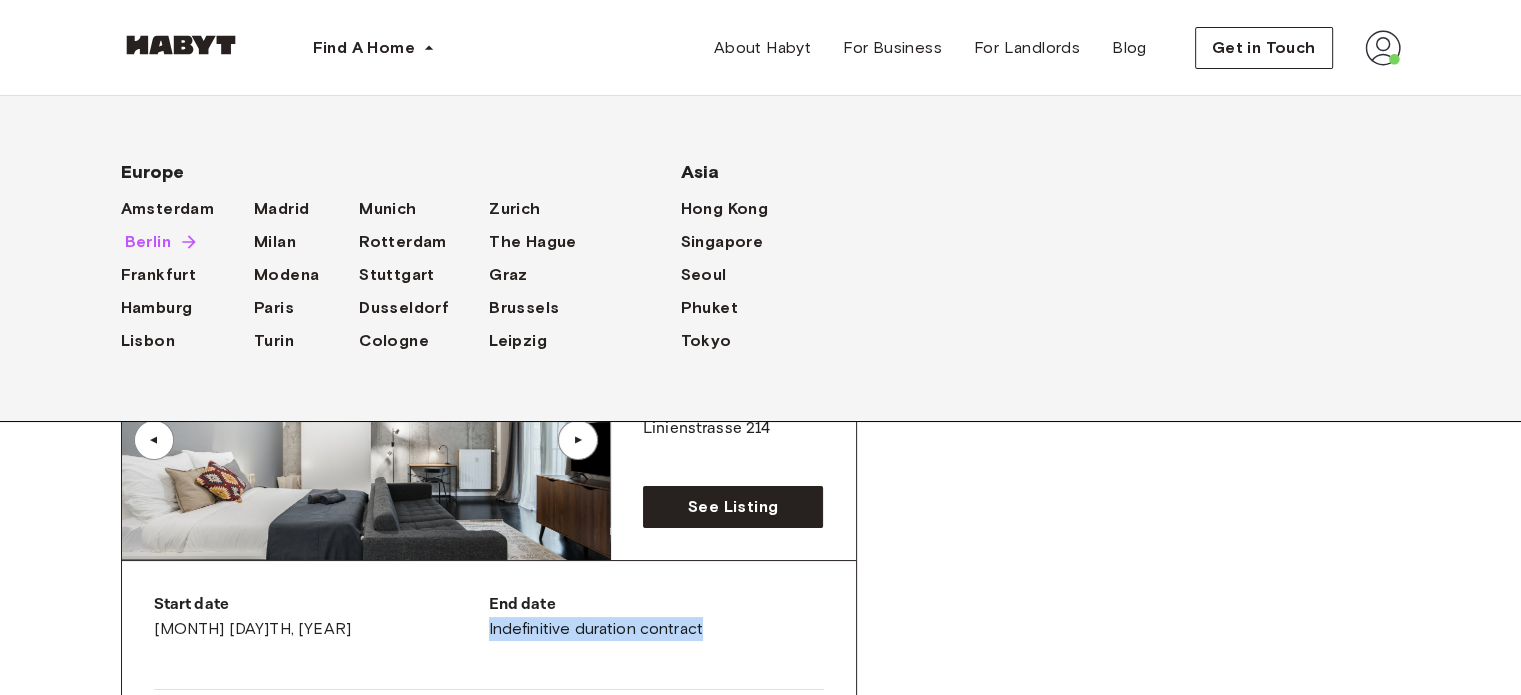 click on "Berlin" at bounding box center [148, 242] 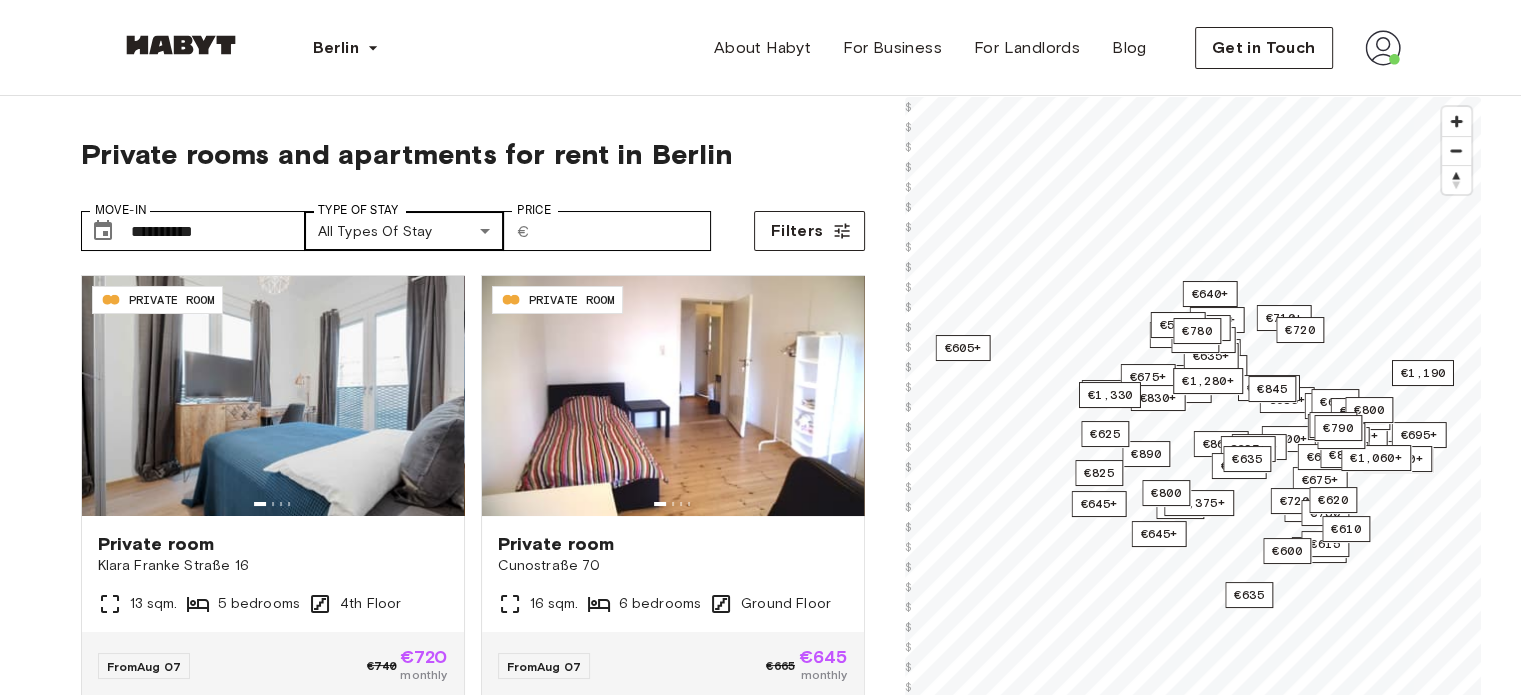 click on "**********" at bounding box center (760, 2355) 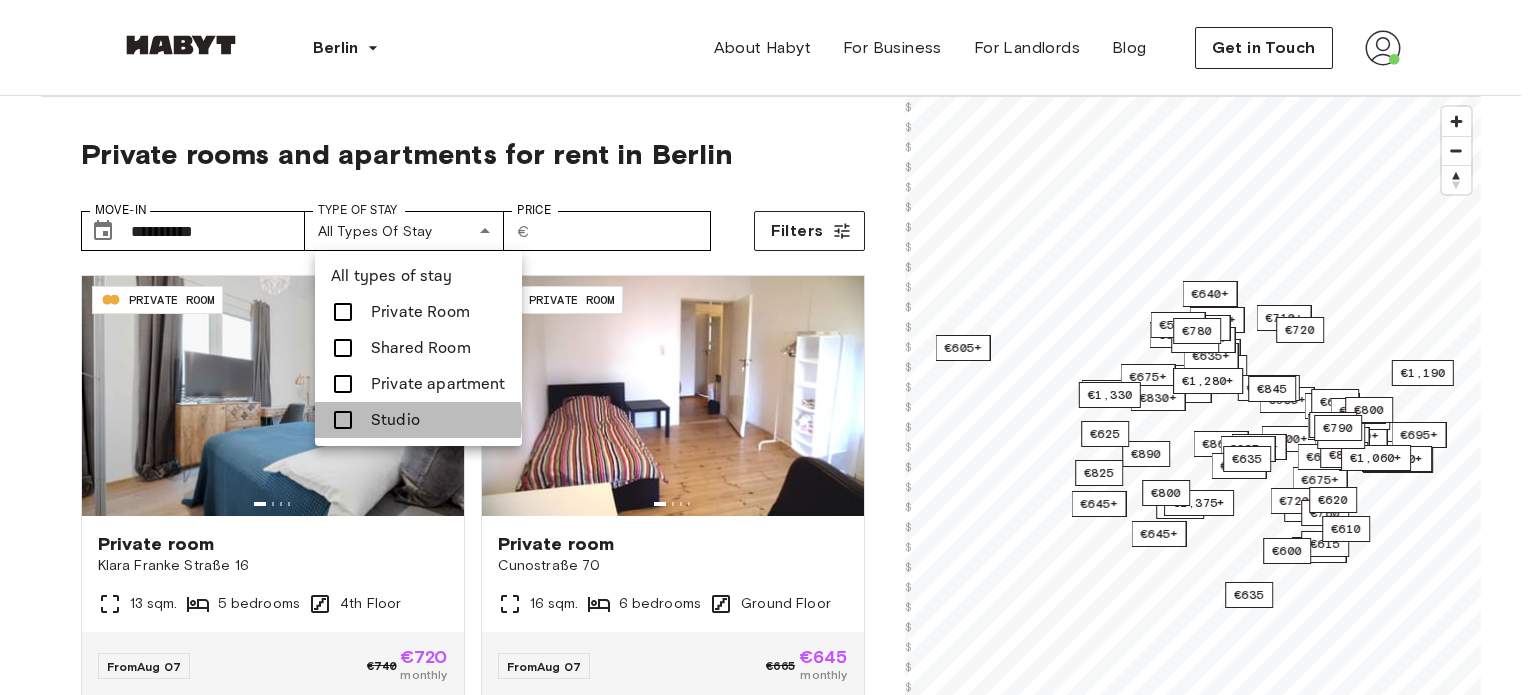 click on "Studio" at bounding box center (395, 420) 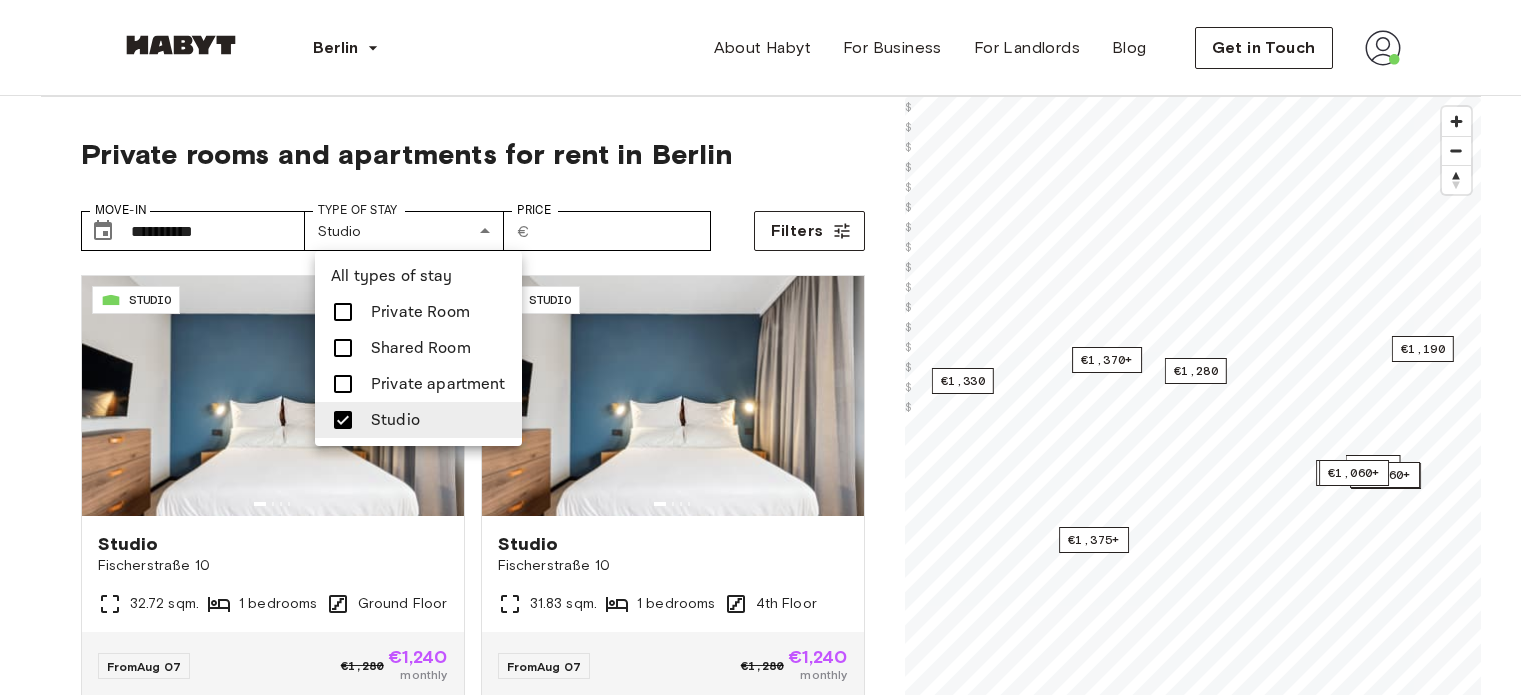 click at bounding box center (768, 347) 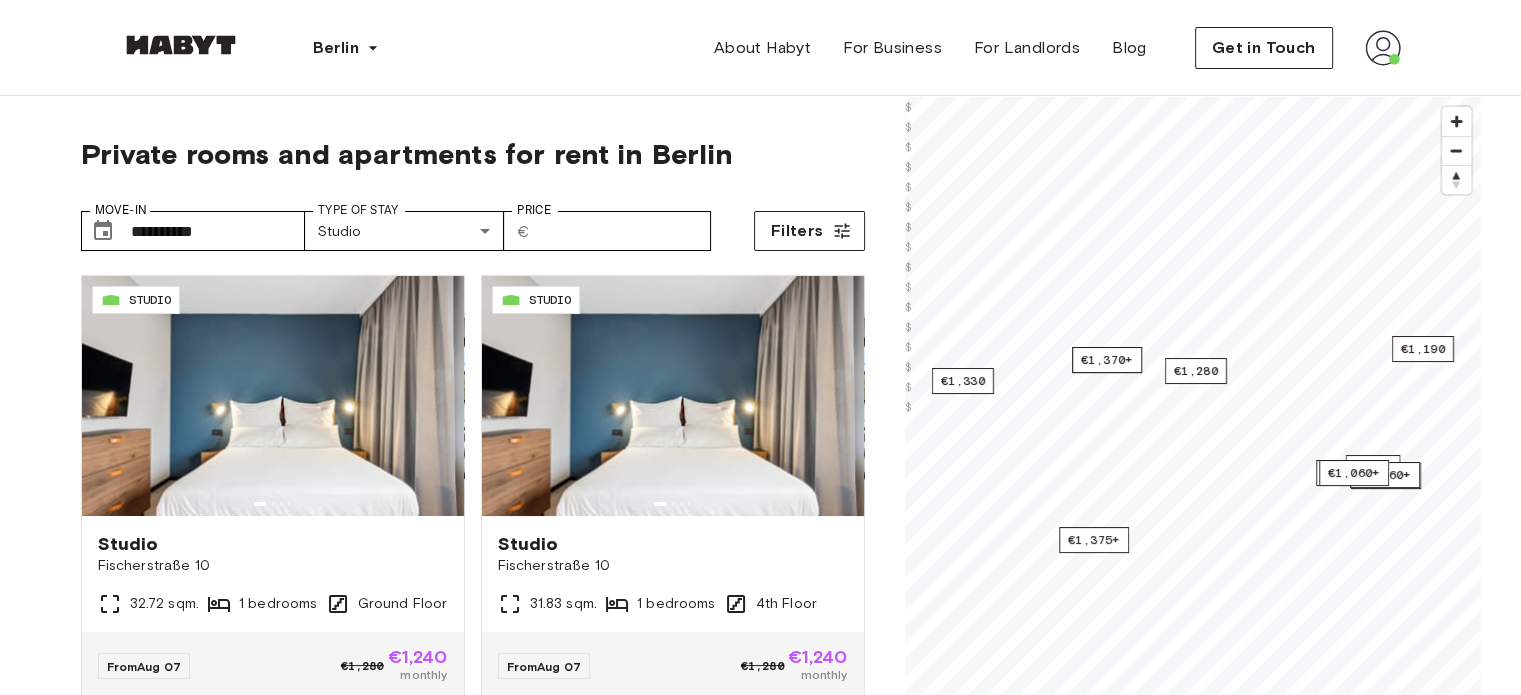 click at bounding box center (760, 347) 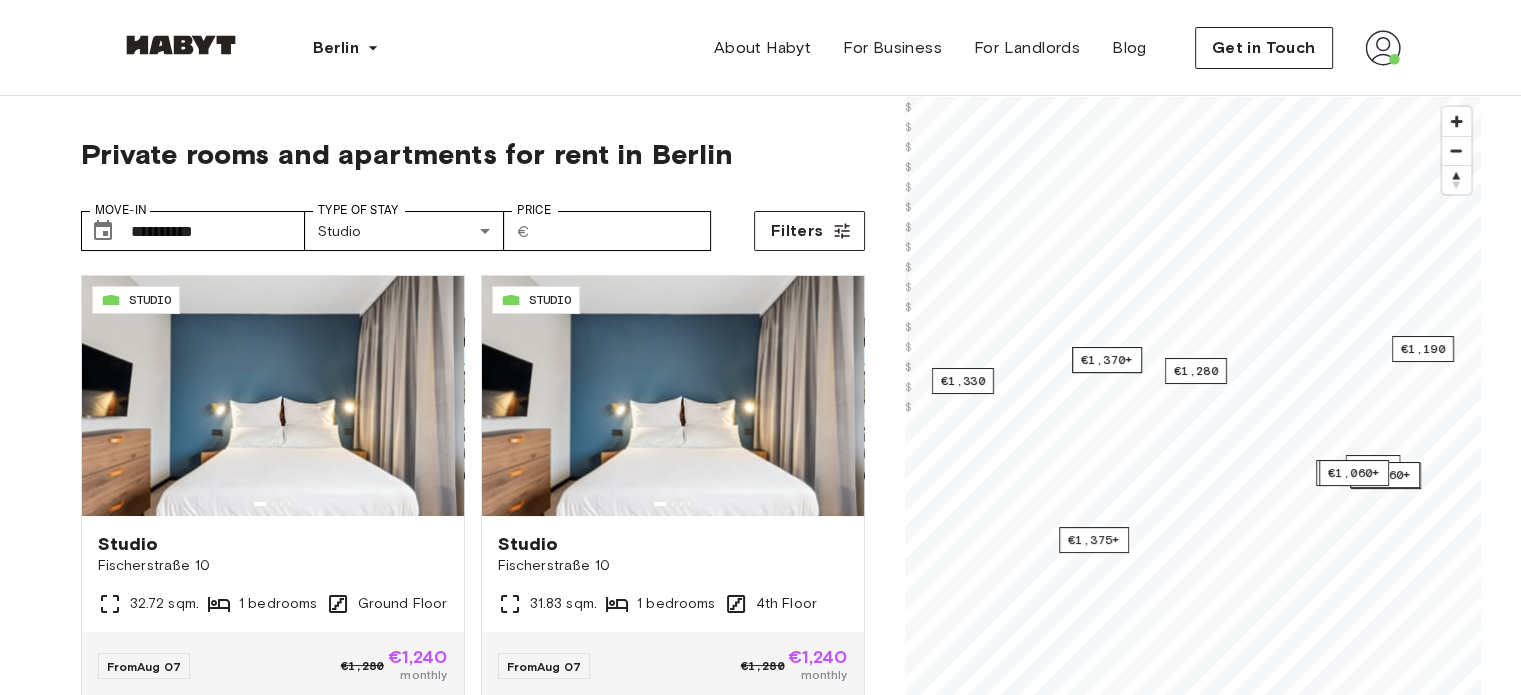 click at bounding box center [1456, 121] 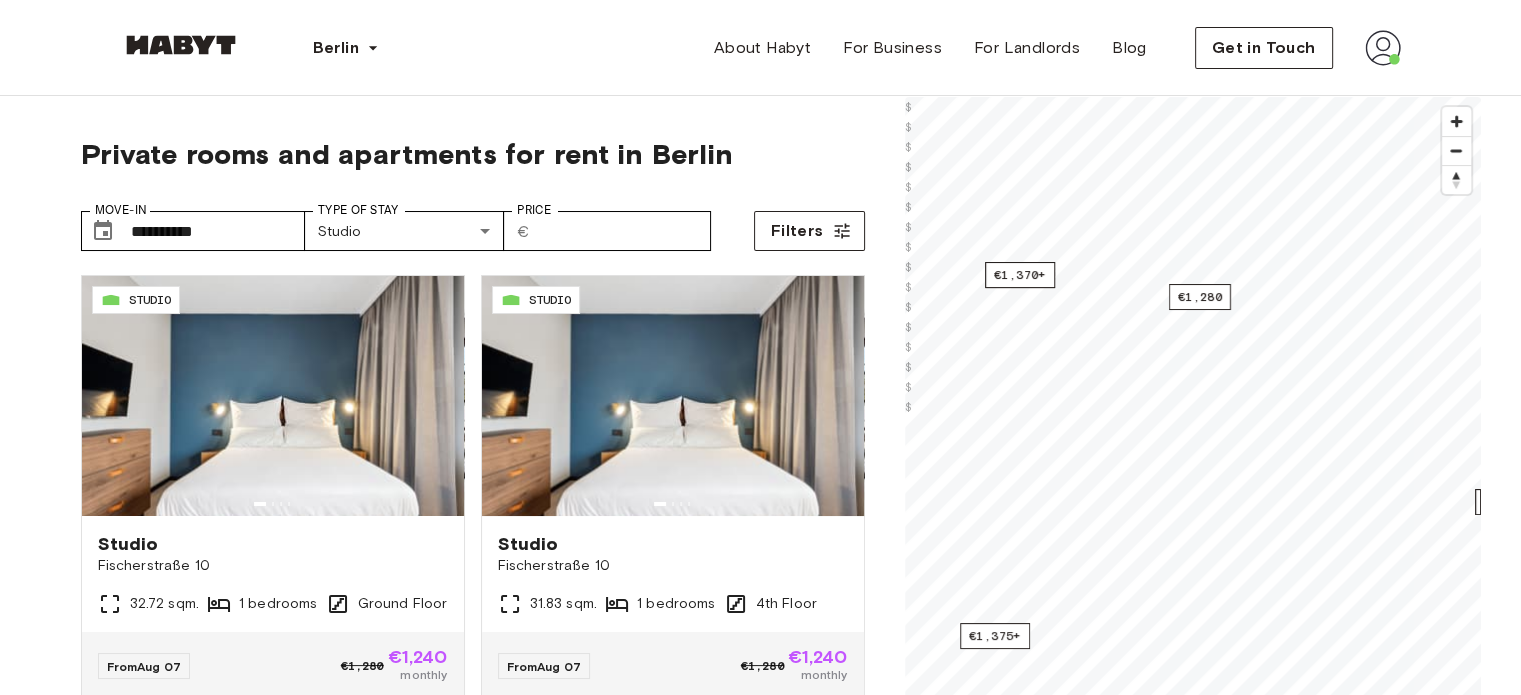 click at bounding box center (1456, 121) 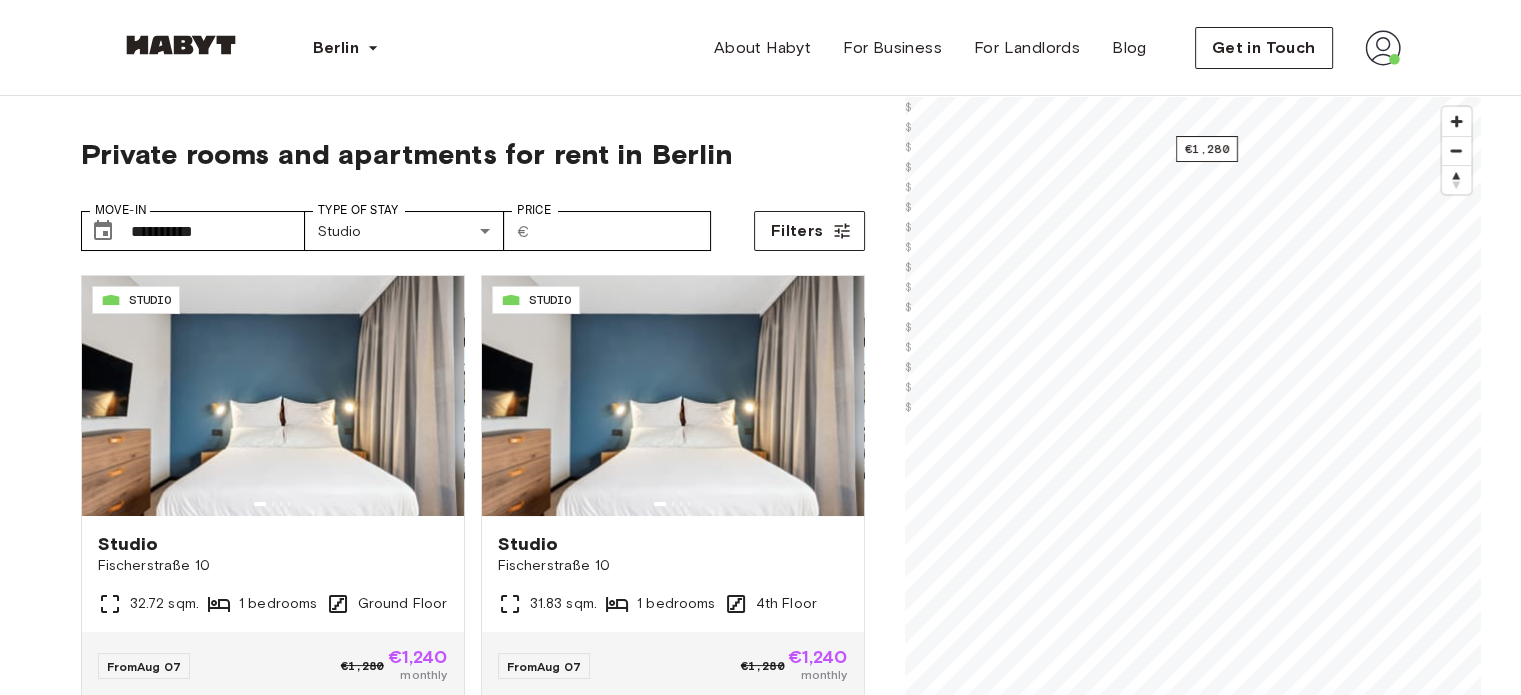 click at bounding box center (1456, 121) 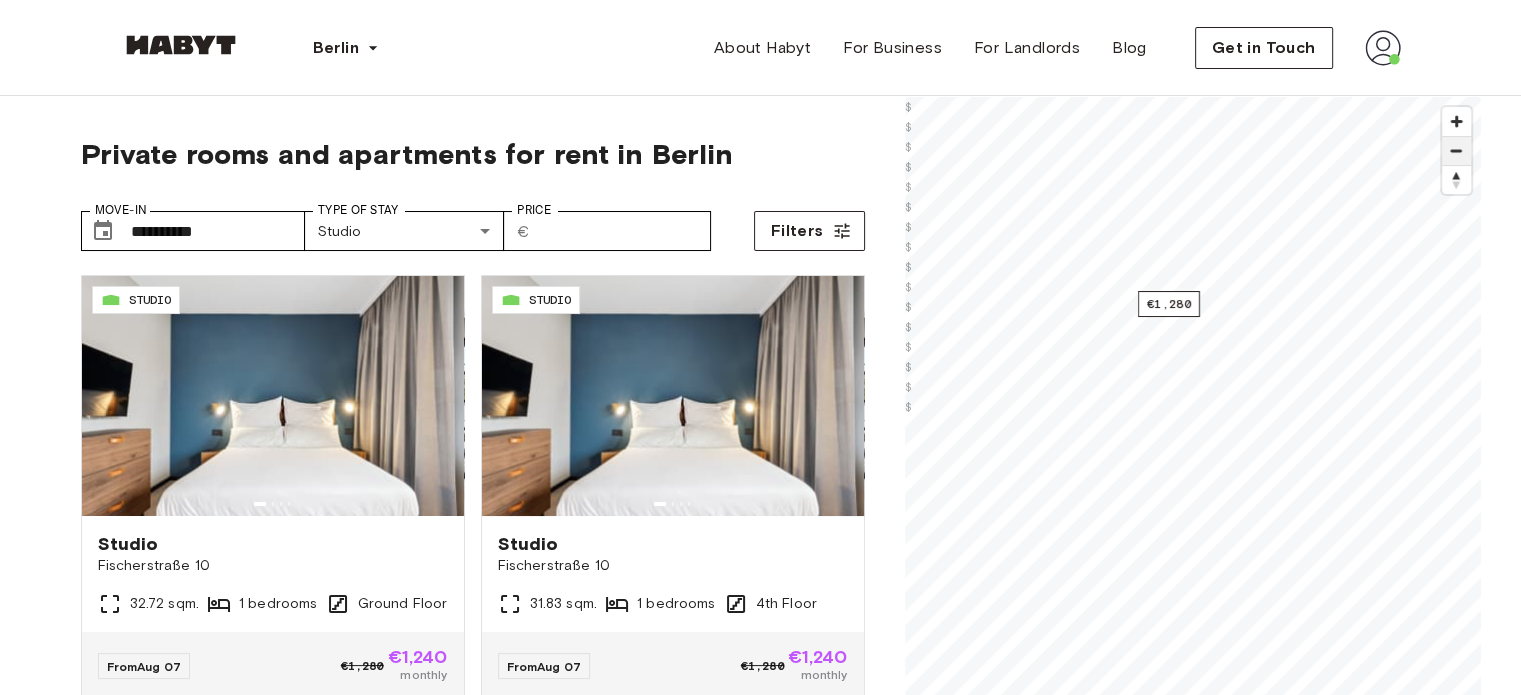 click at bounding box center (1456, 151) 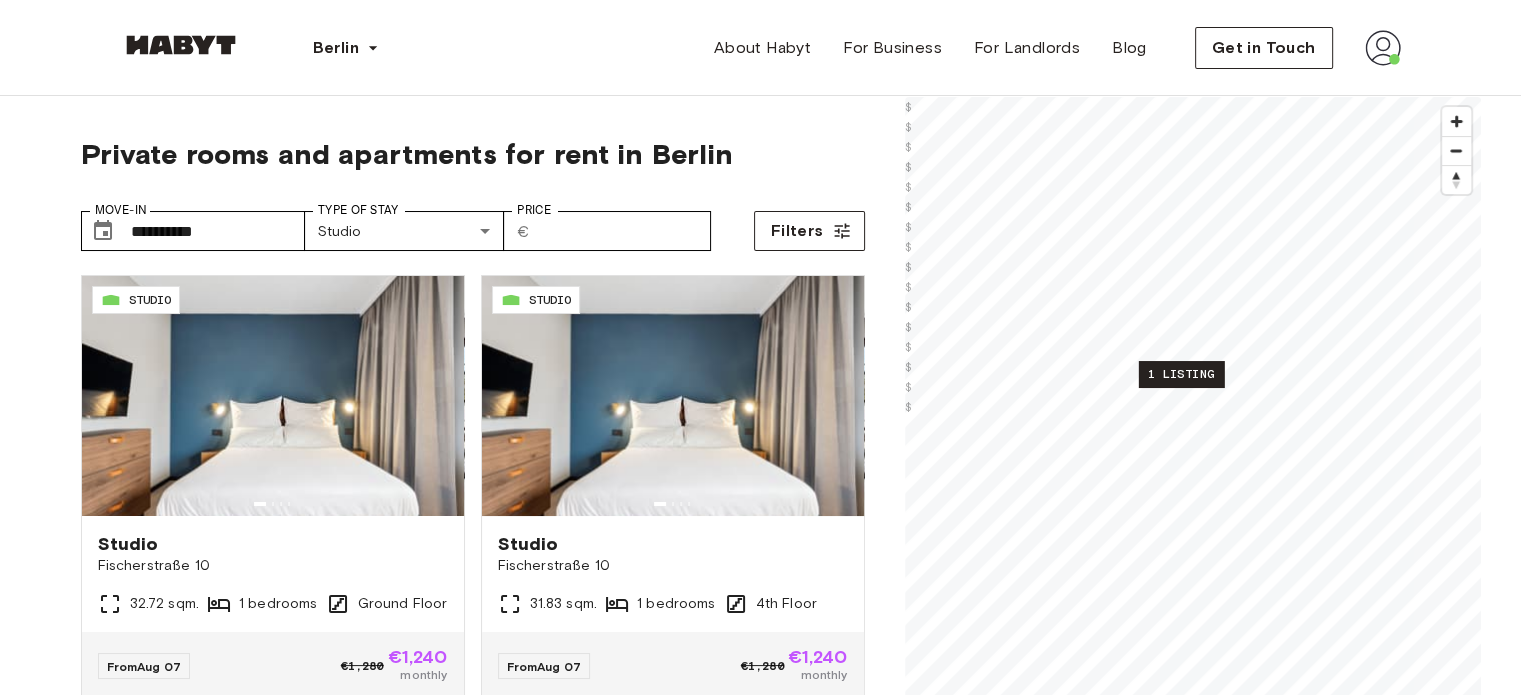 click on "1 listing" at bounding box center [1180, 374] 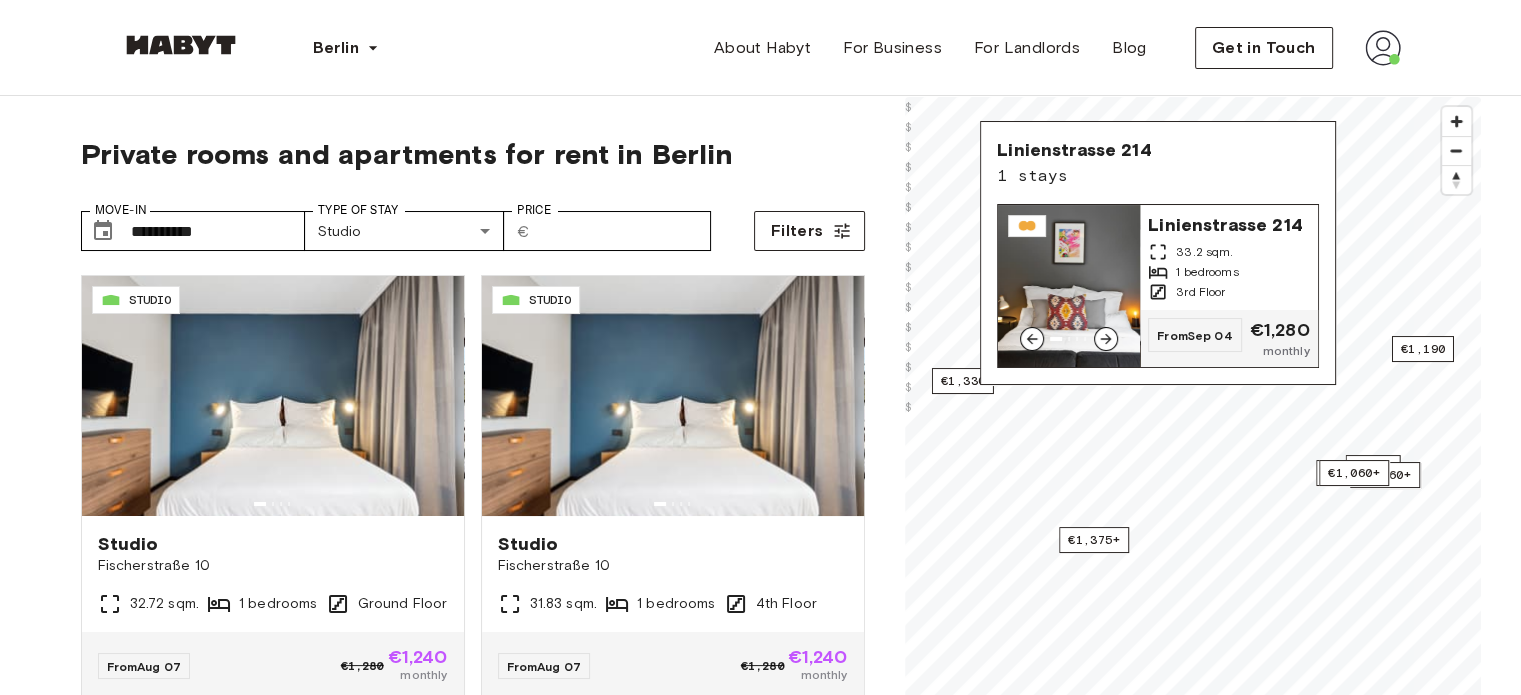 click on "Linienstrasse 214" at bounding box center (1228, 223) 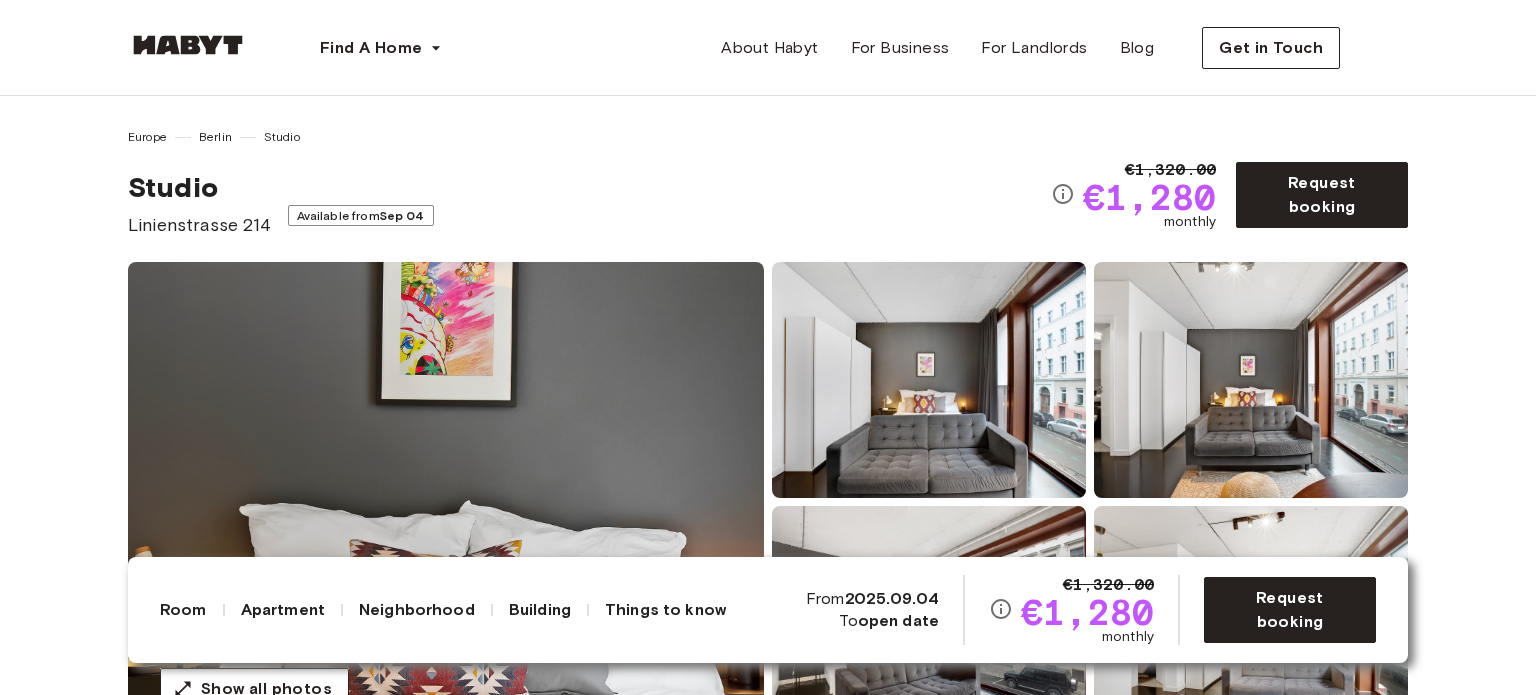 scroll, scrollTop: 0, scrollLeft: 0, axis: both 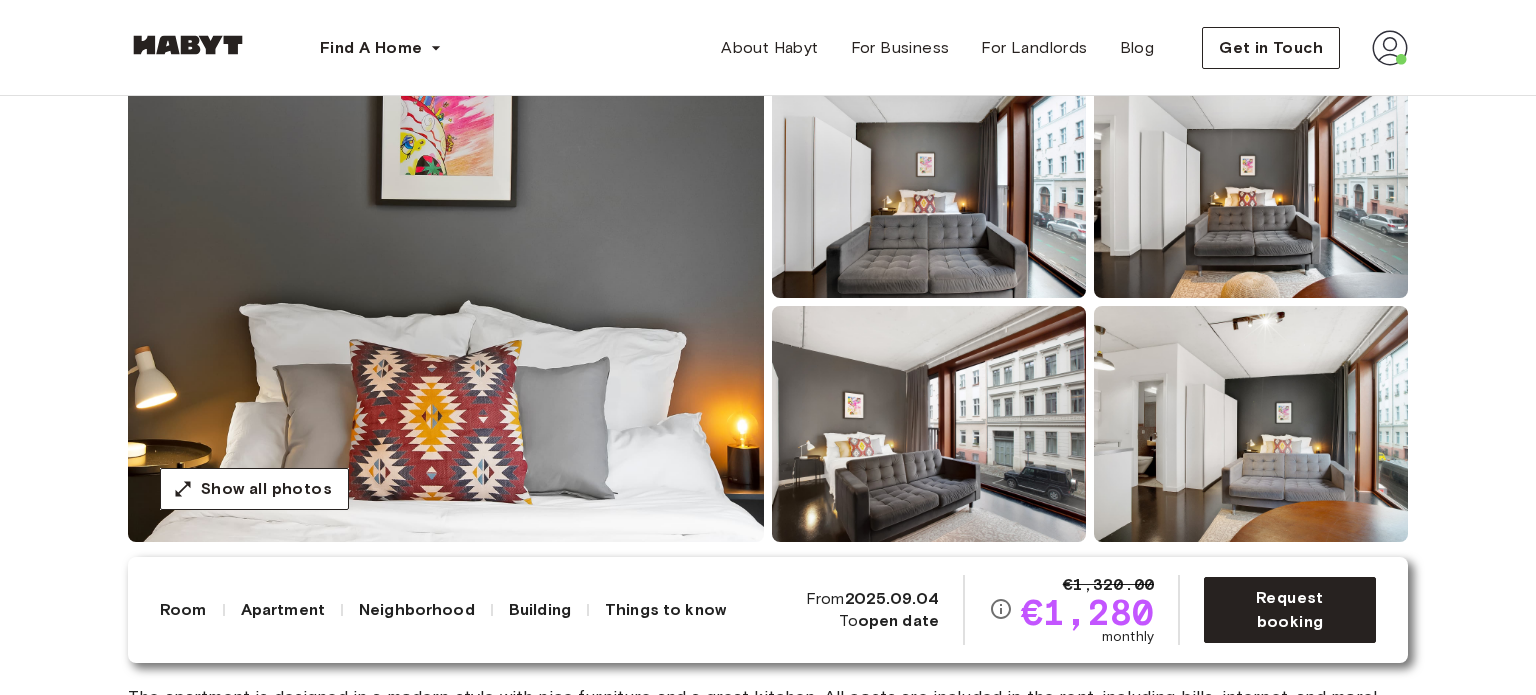click at bounding box center [1251, 424] 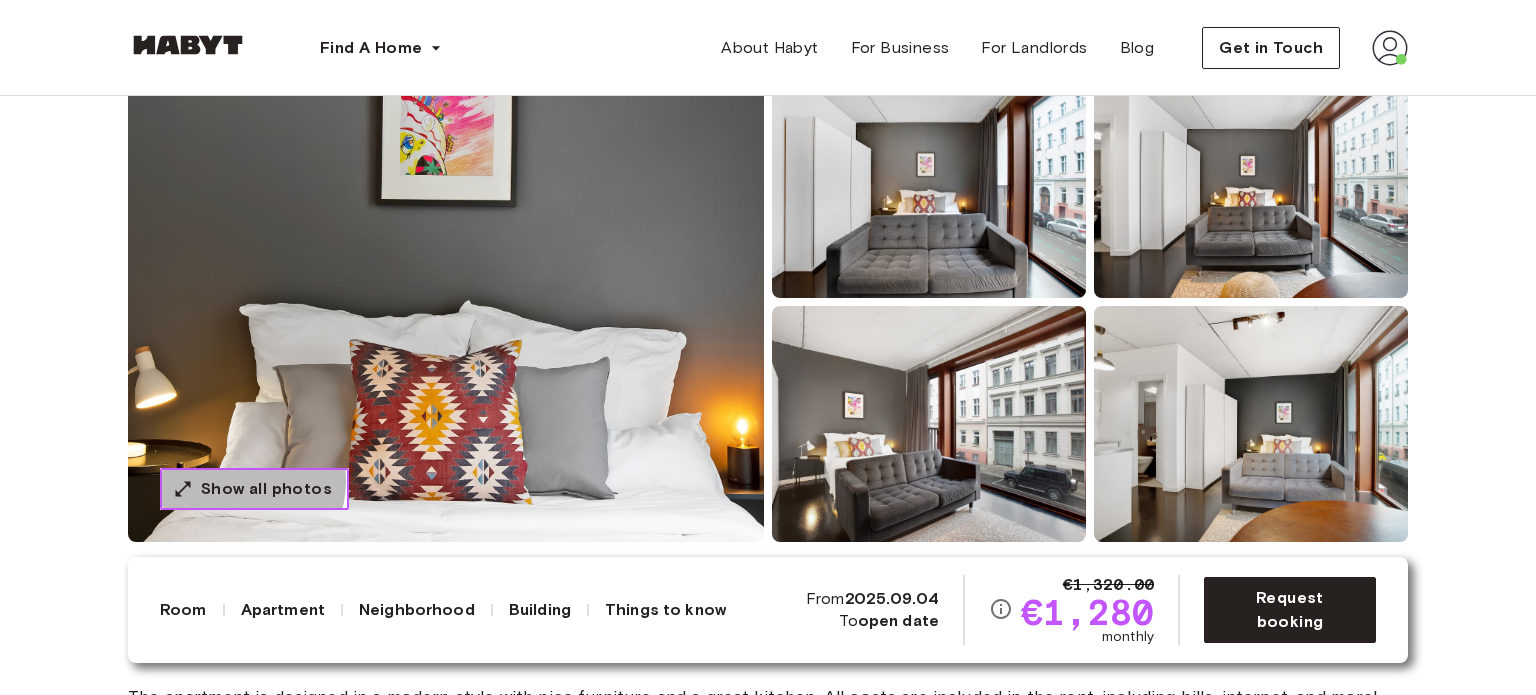 click on "Show all photos" at bounding box center (266, 489) 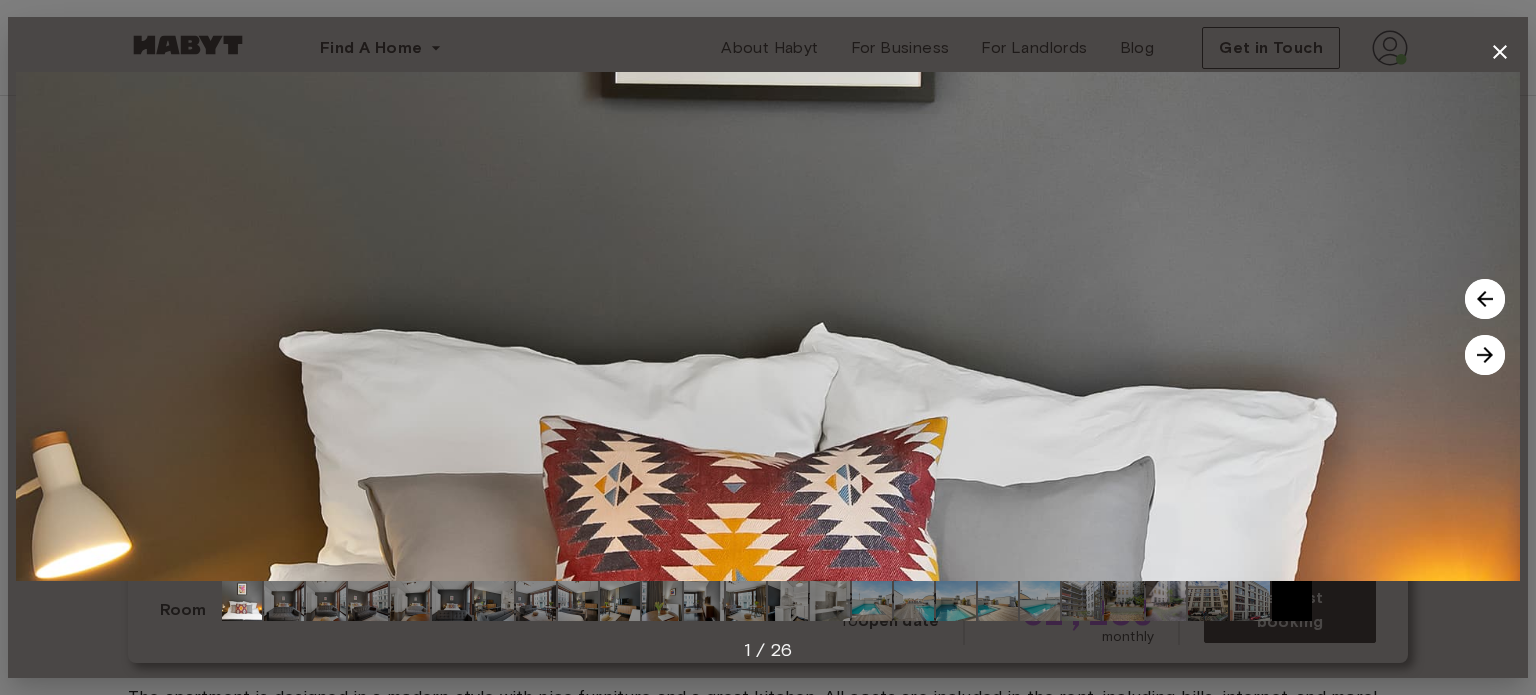 click at bounding box center [1485, 355] 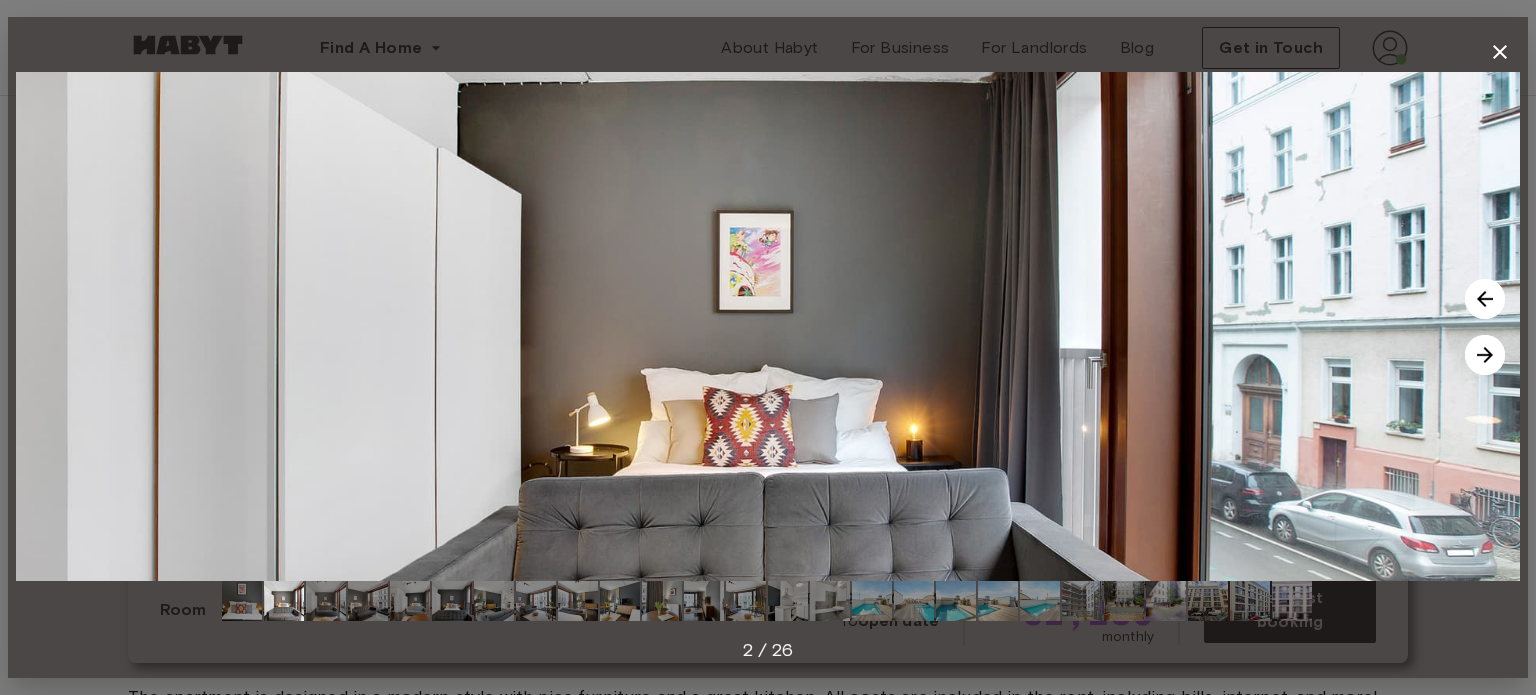 click at bounding box center (1485, 355) 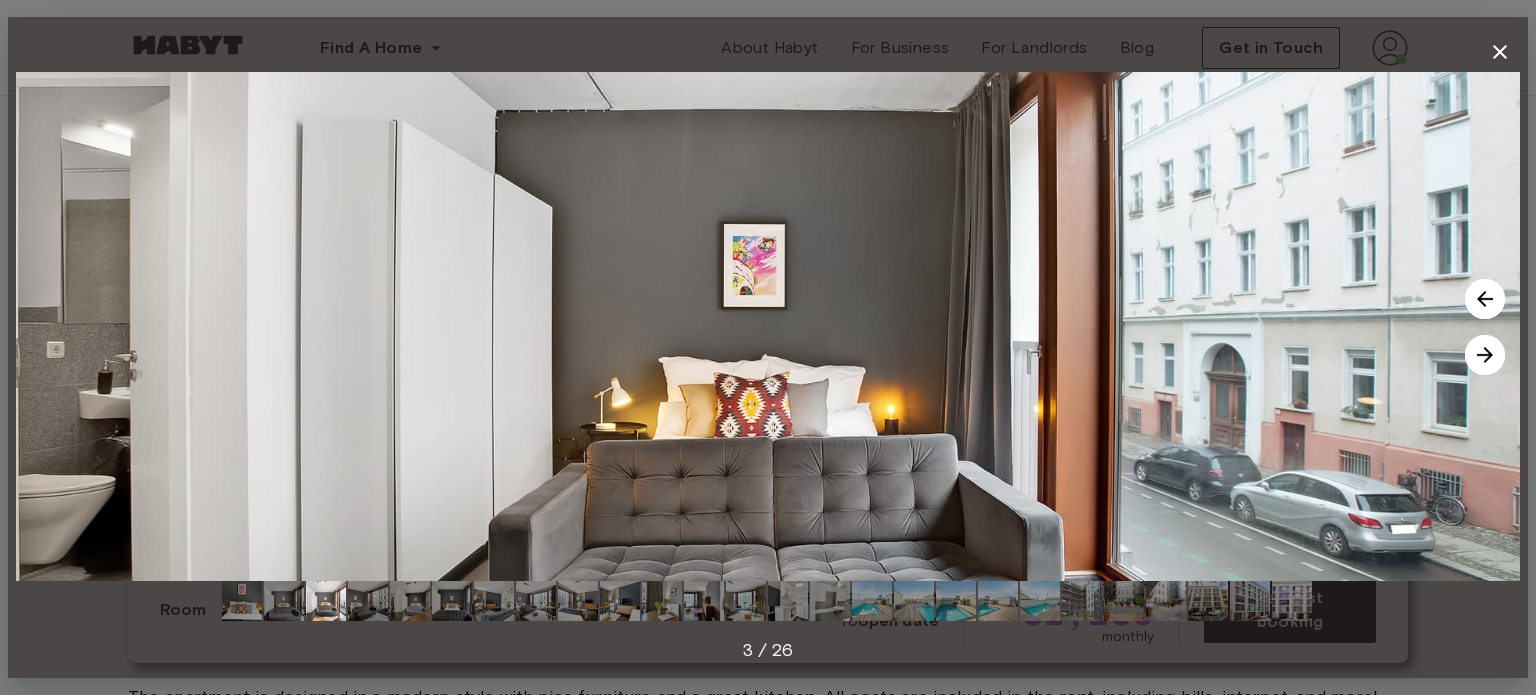click at bounding box center [1485, 355] 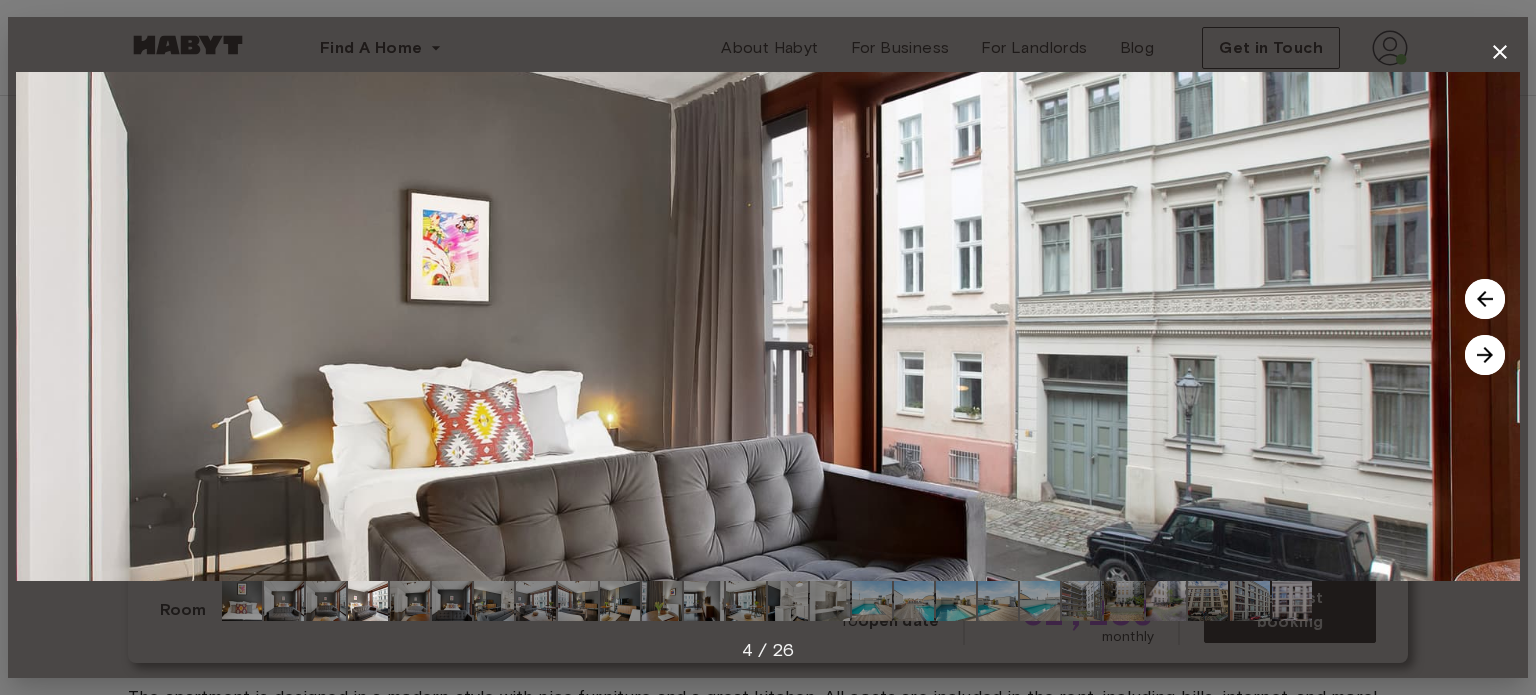 click at bounding box center [1485, 355] 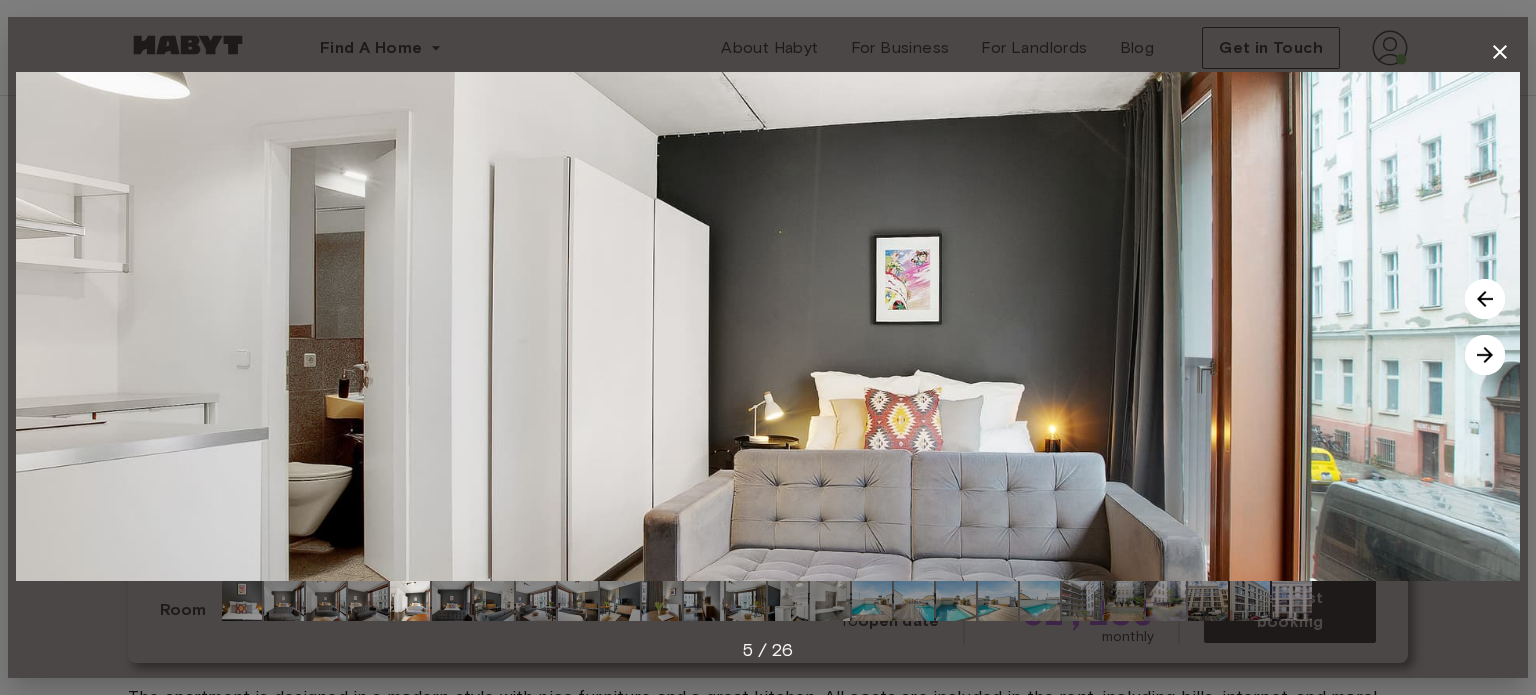click at bounding box center [1485, 355] 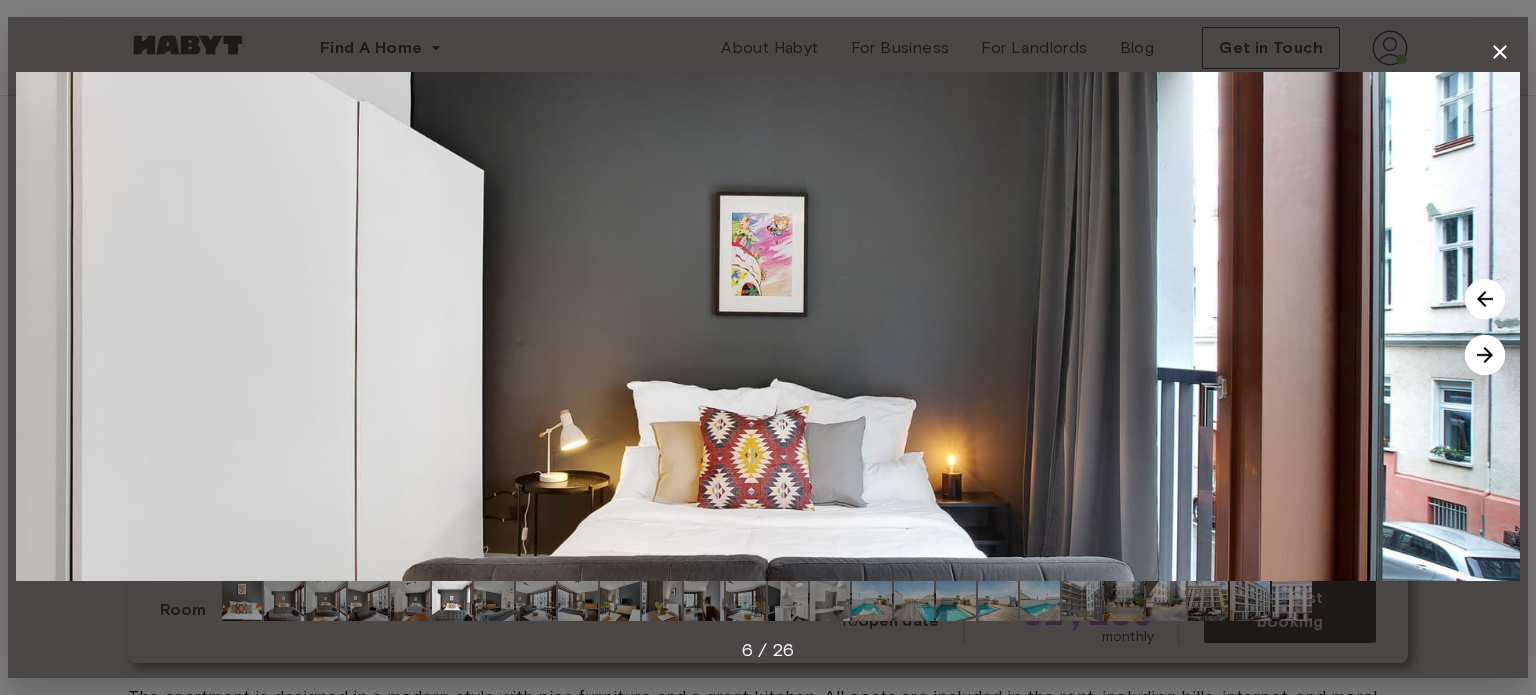 click at bounding box center [1485, 355] 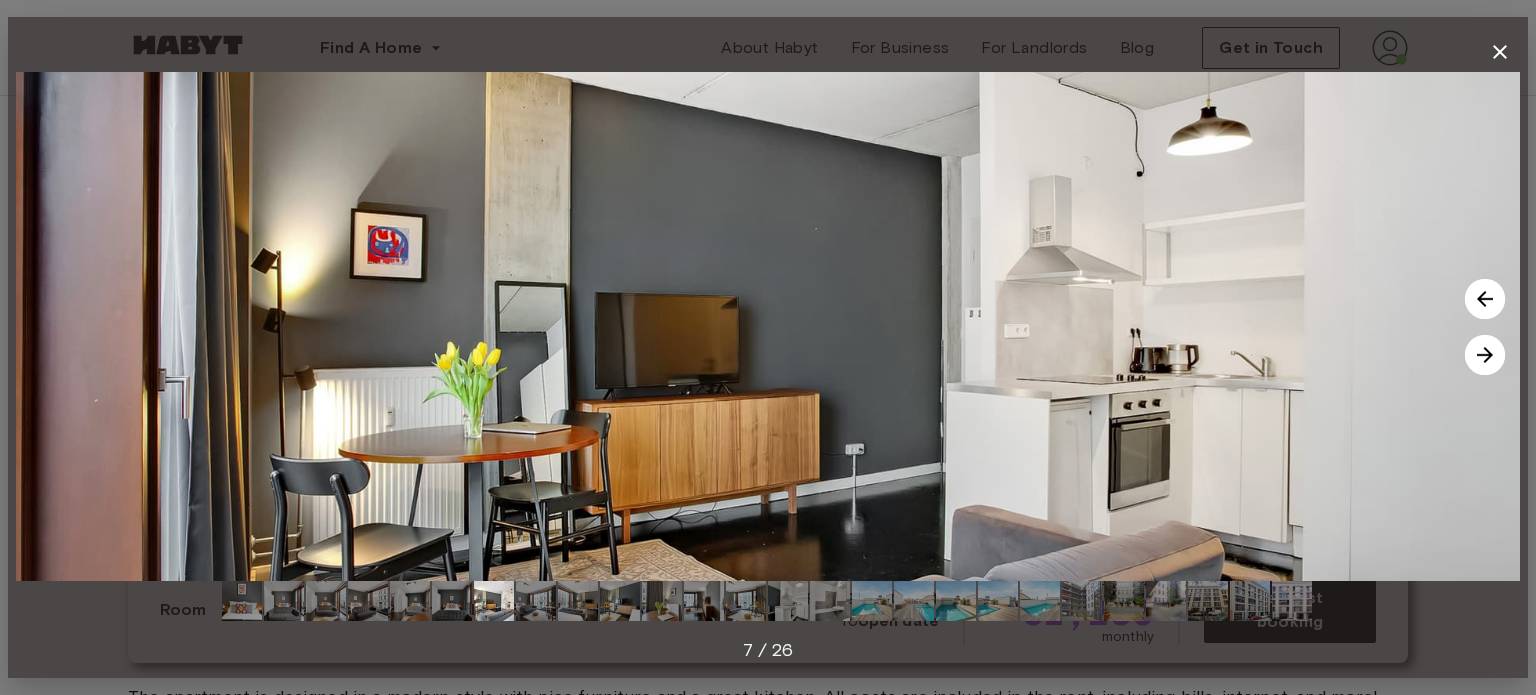 click at bounding box center (1485, 355) 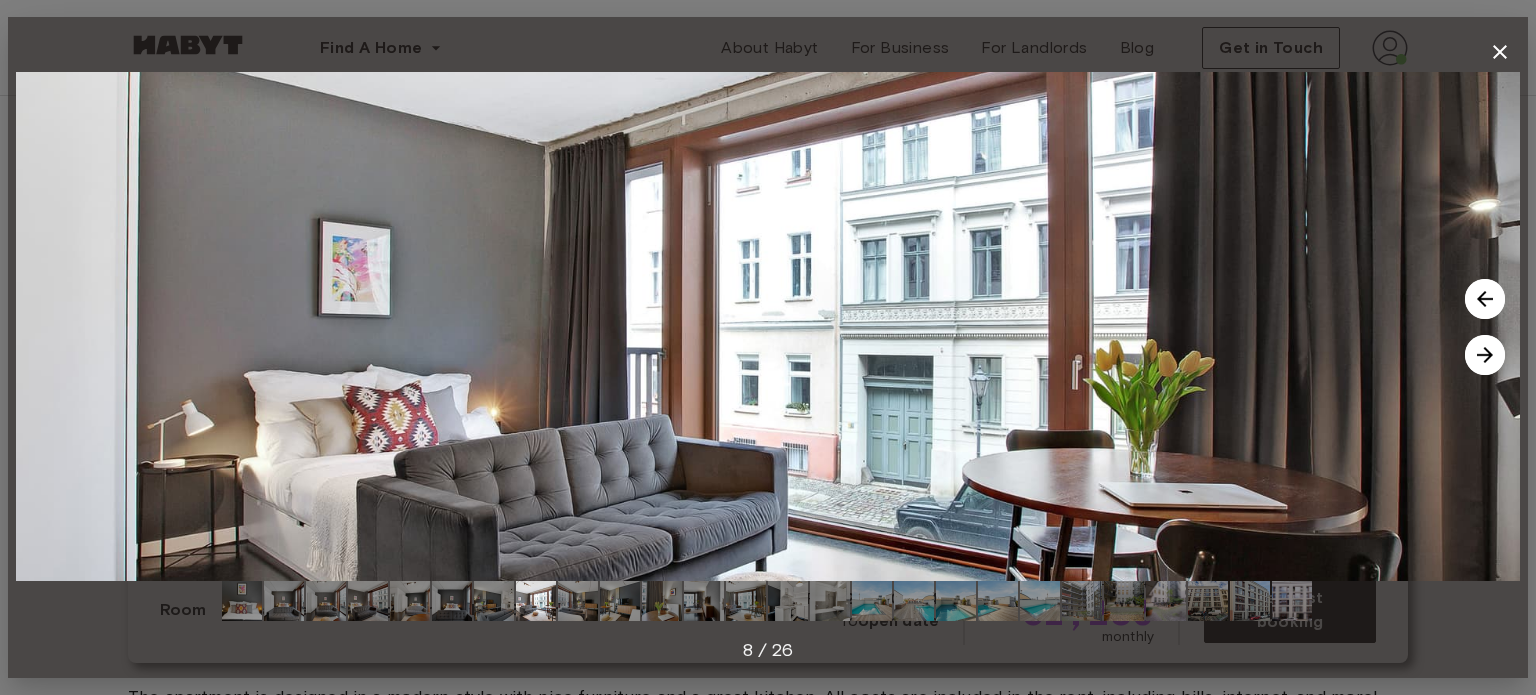 click at bounding box center [1485, 355] 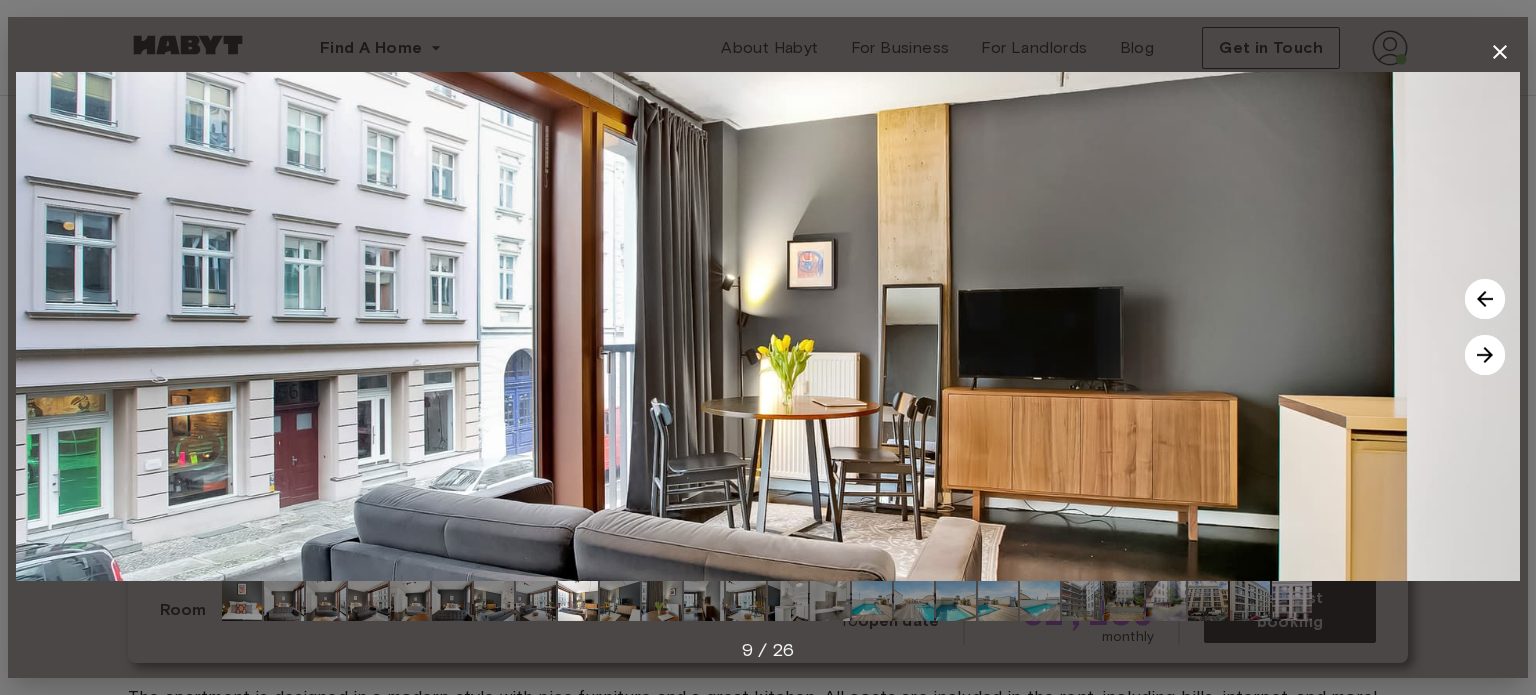click at bounding box center (1485, 355) 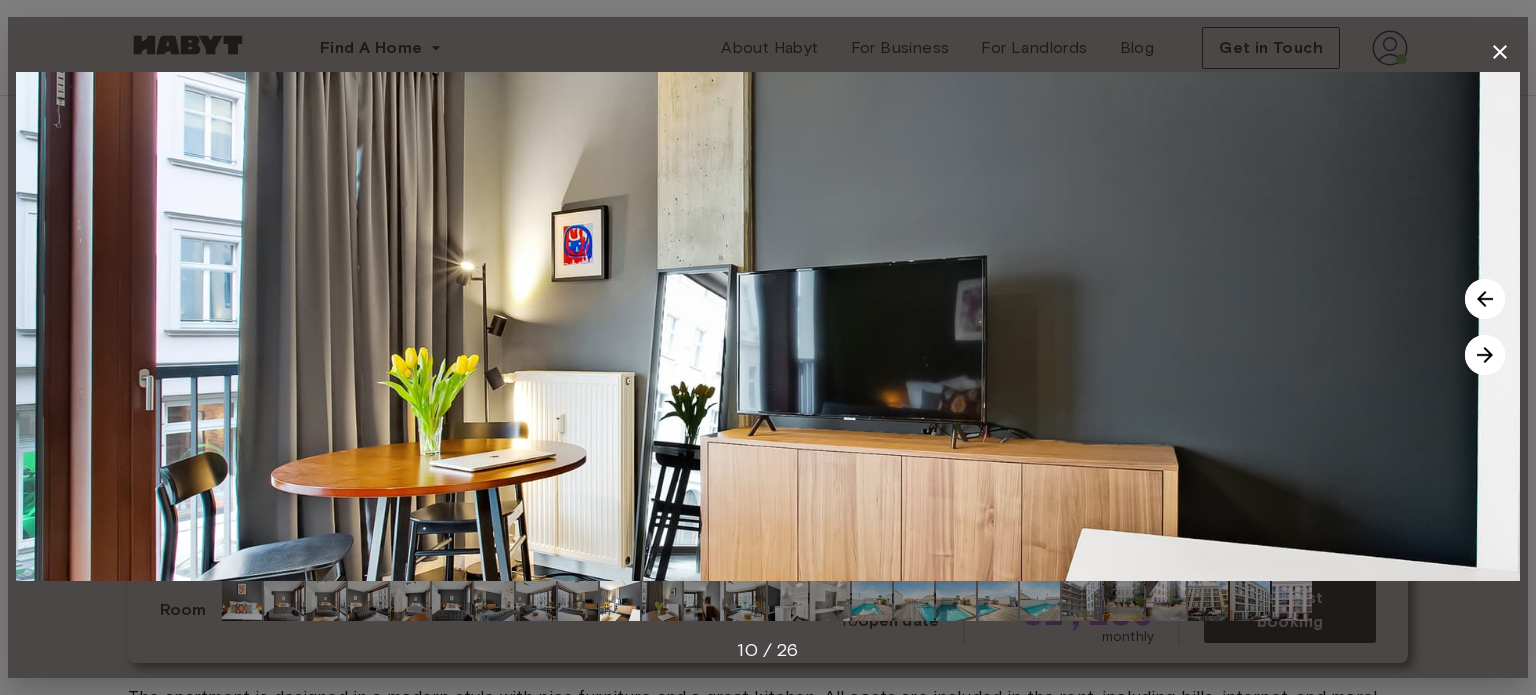 click at bounding box center (1485, 355) 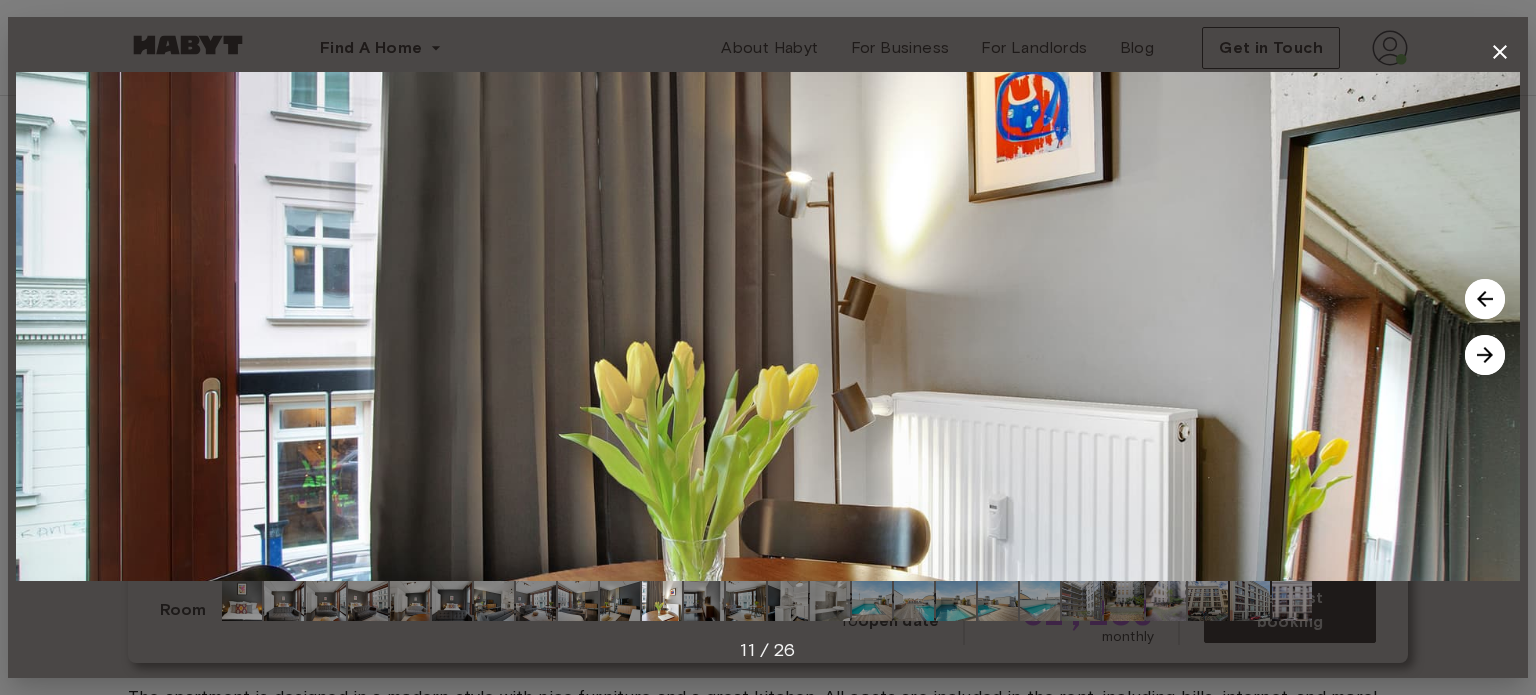 click at bounding box center [1485, 355] 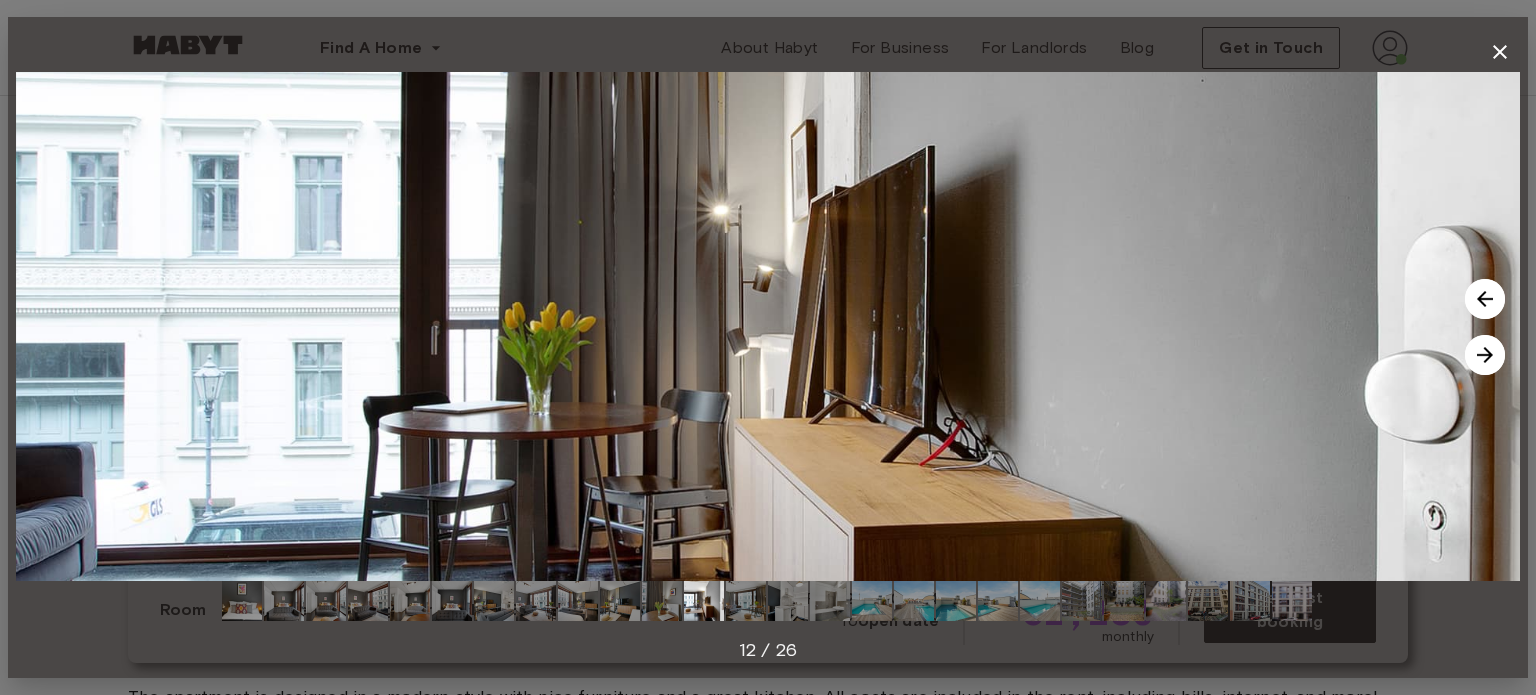 click at bounding box center (1485, 355) 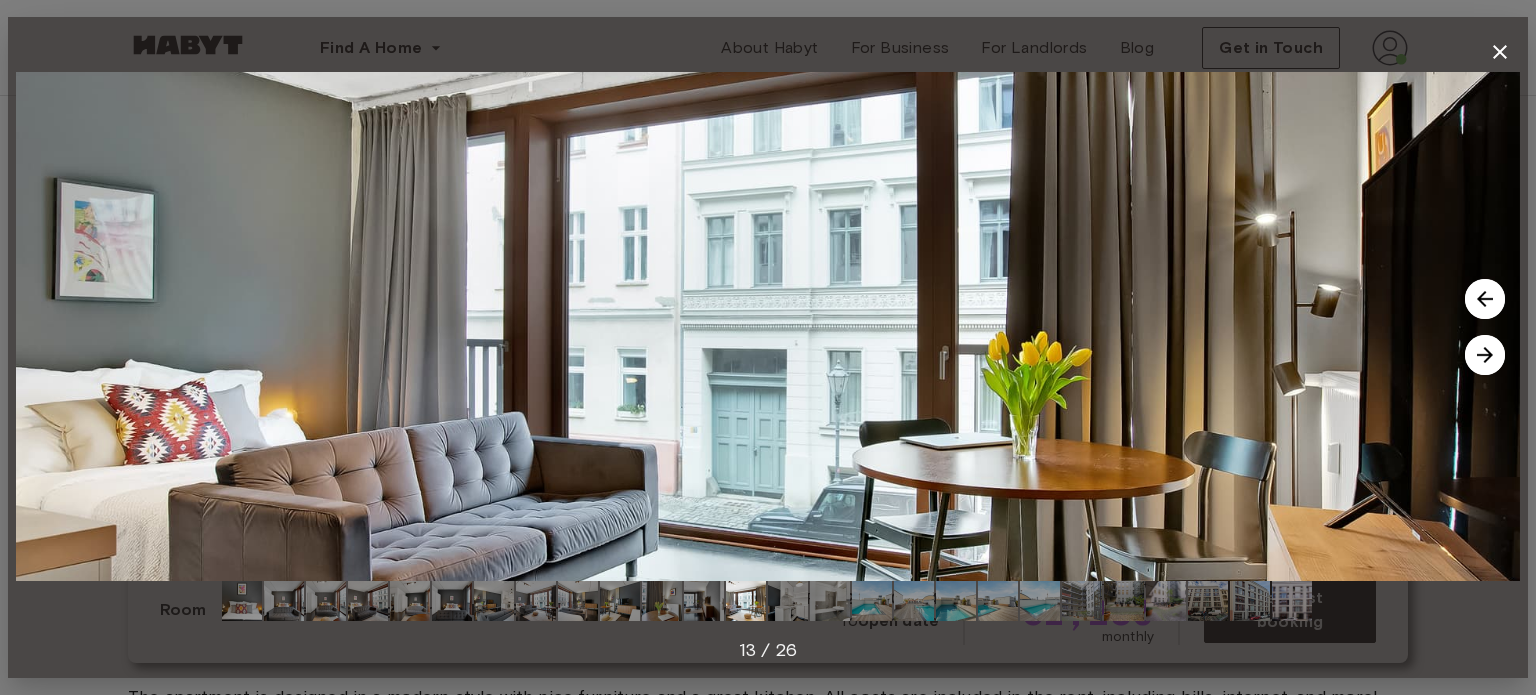 click at bounding box center [1485, 355] 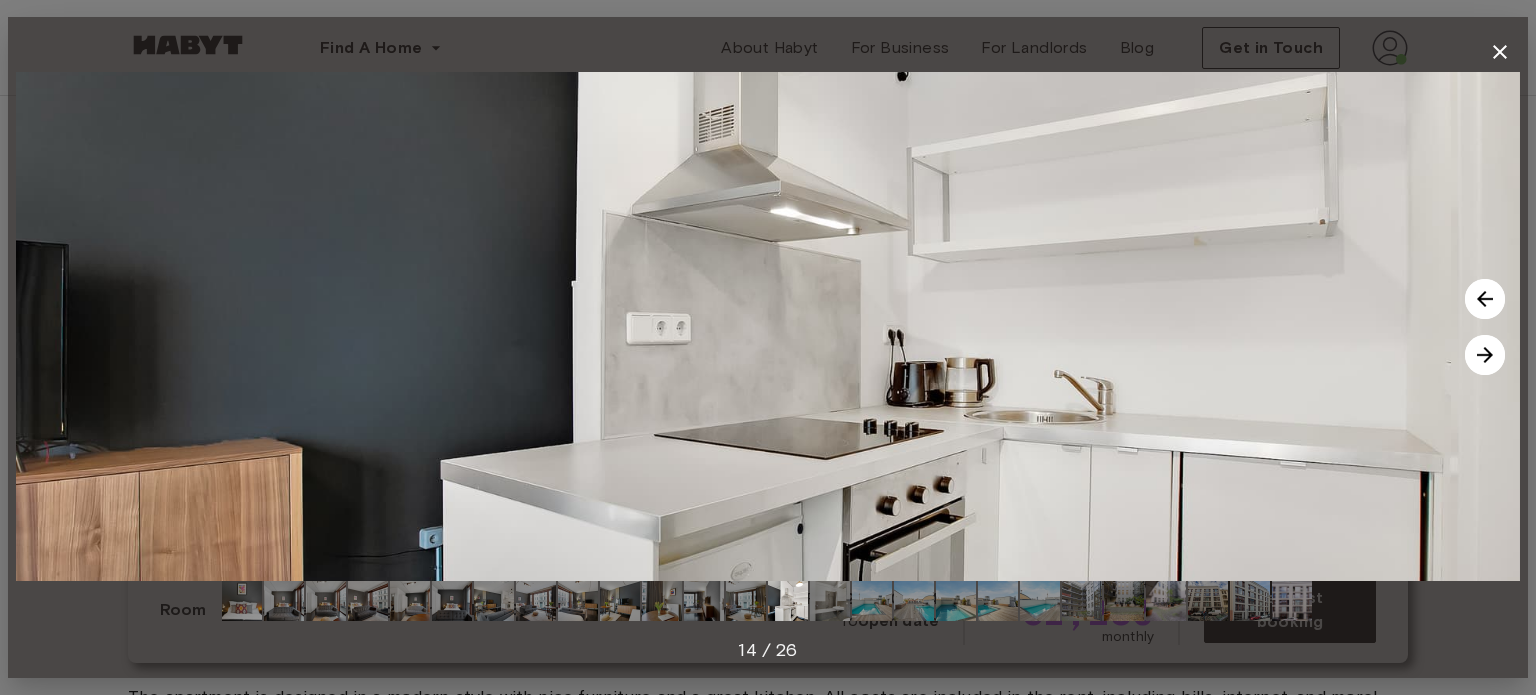 click at bounding box center [1485, 355] 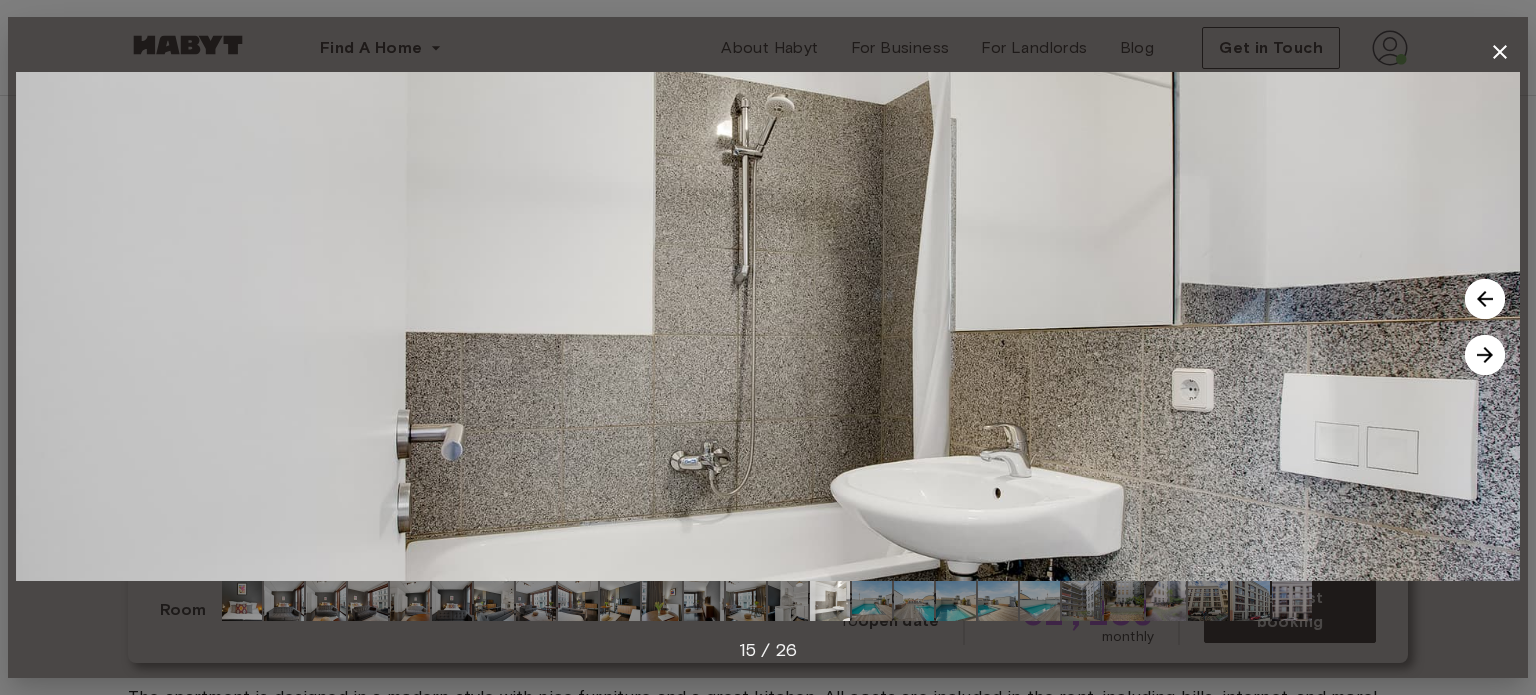 click at bounding box center [1485, 299] 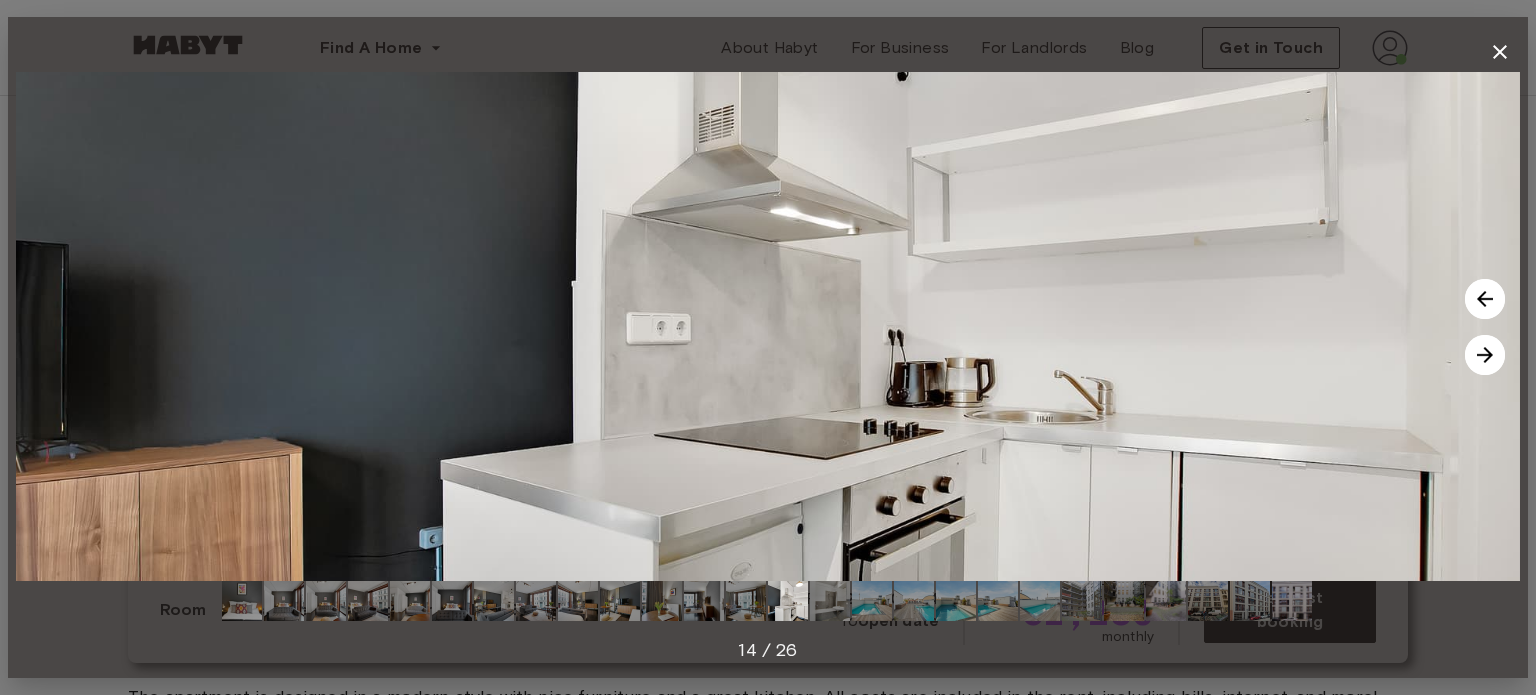 click at bounding box center [1485, 355] 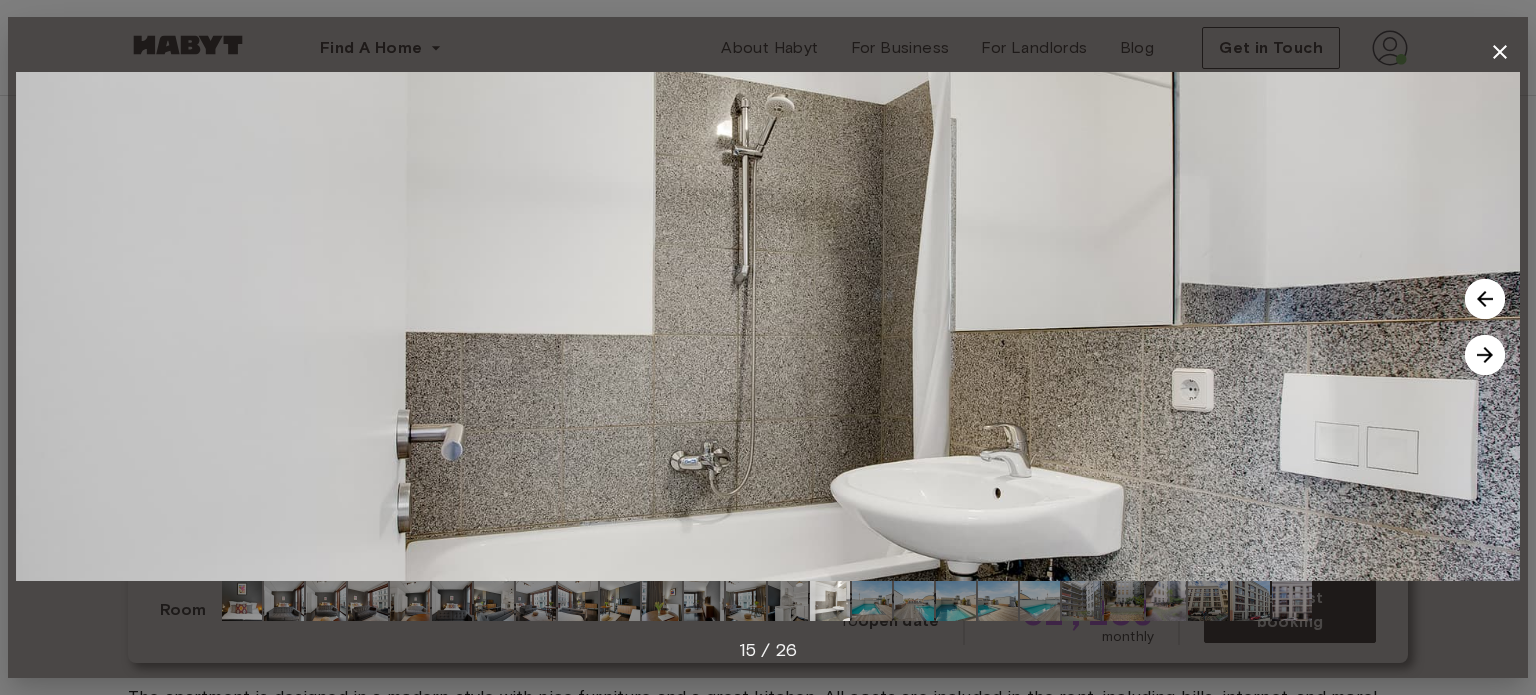 click at bounding box center (1485, 355) 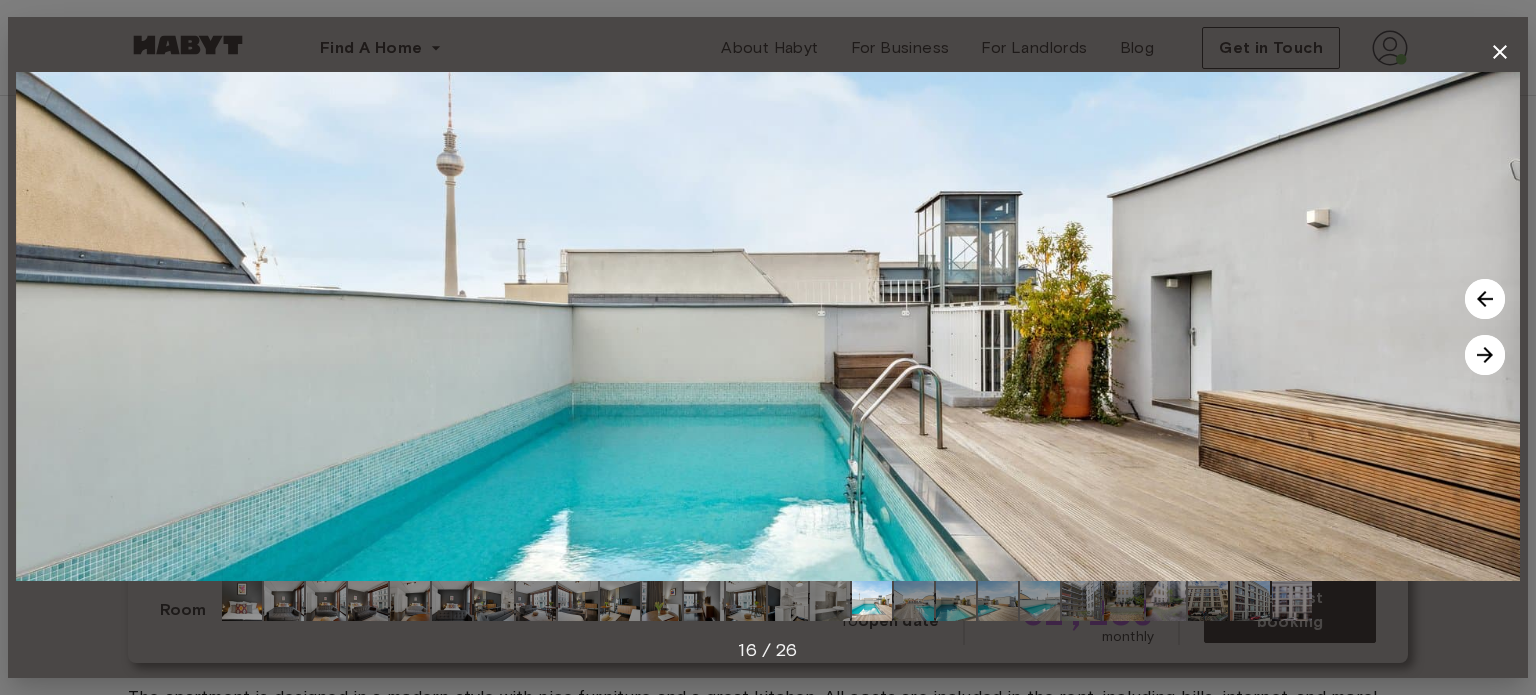 click at bounding box center [1485, 355] 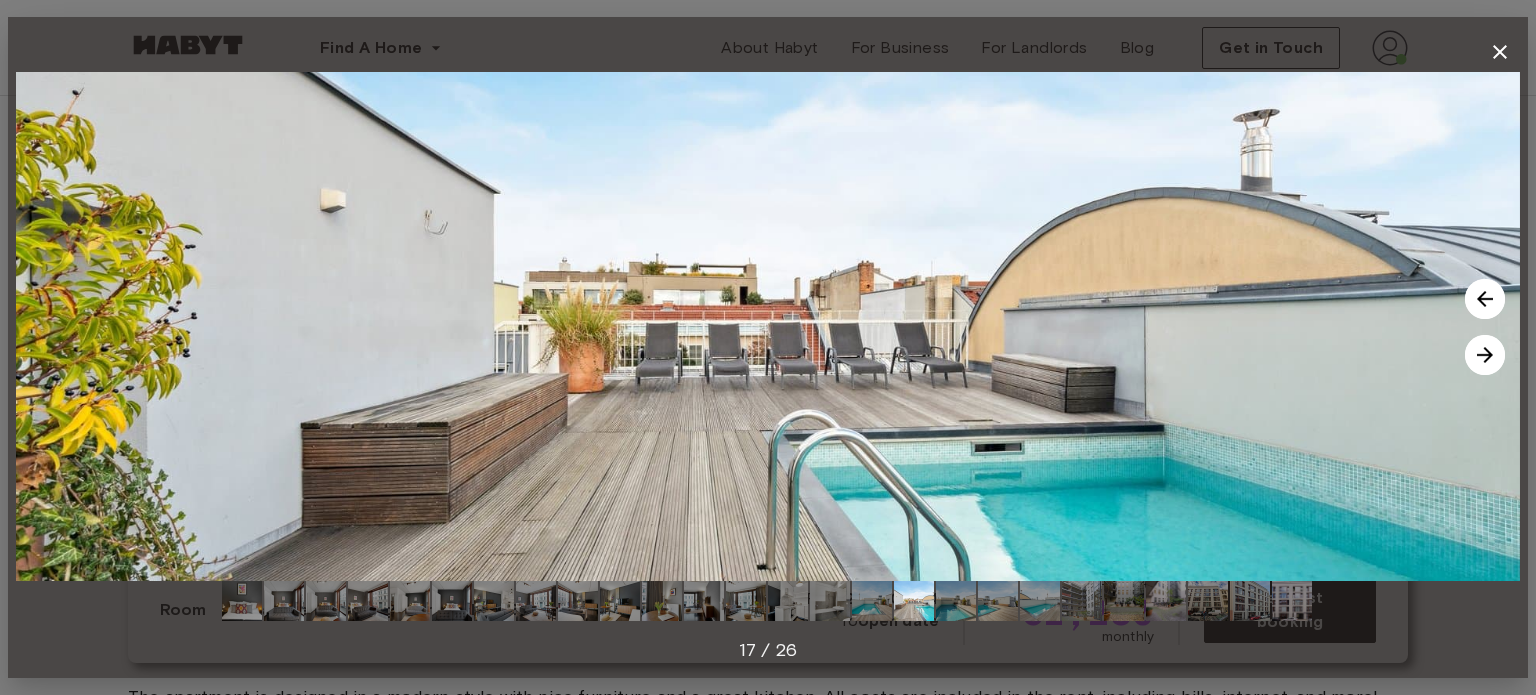 click at bounding box center [1485, 355] 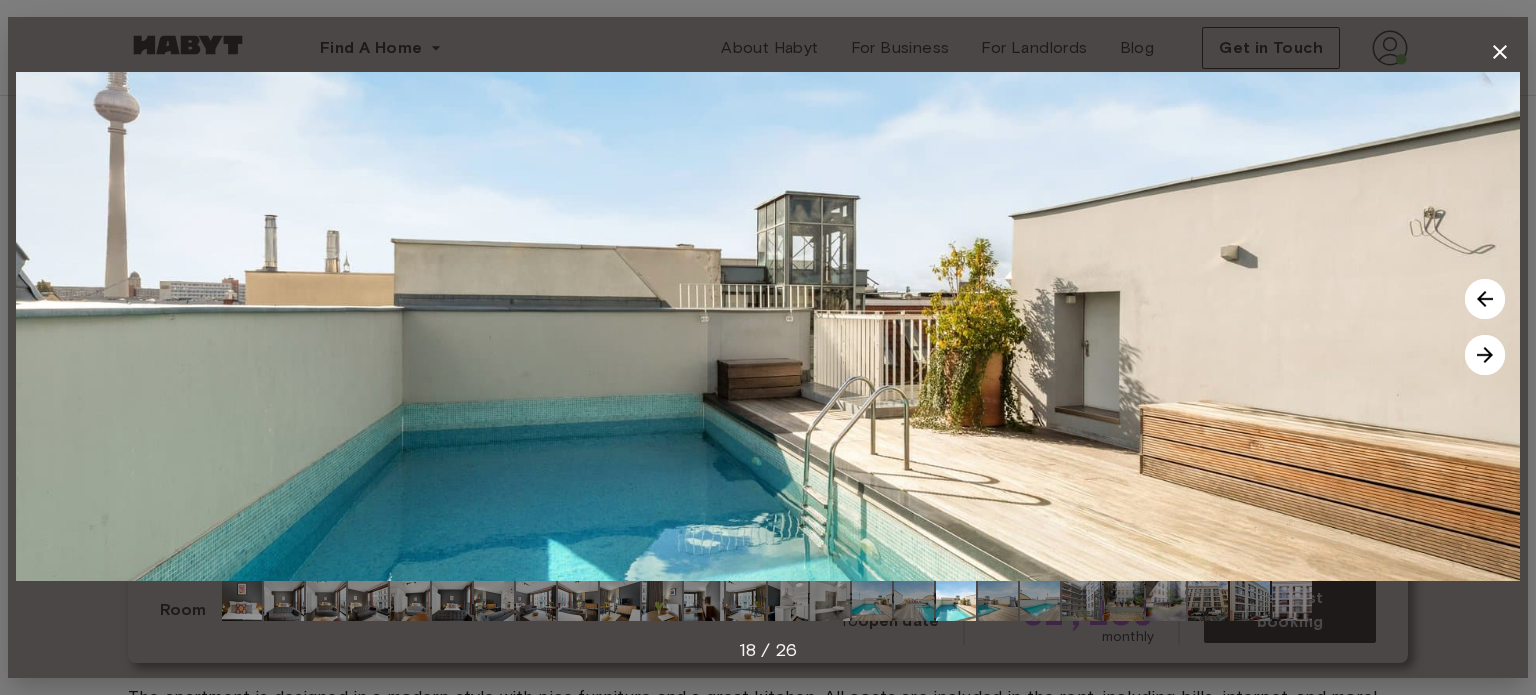 click at bounding box center (1485, 355) 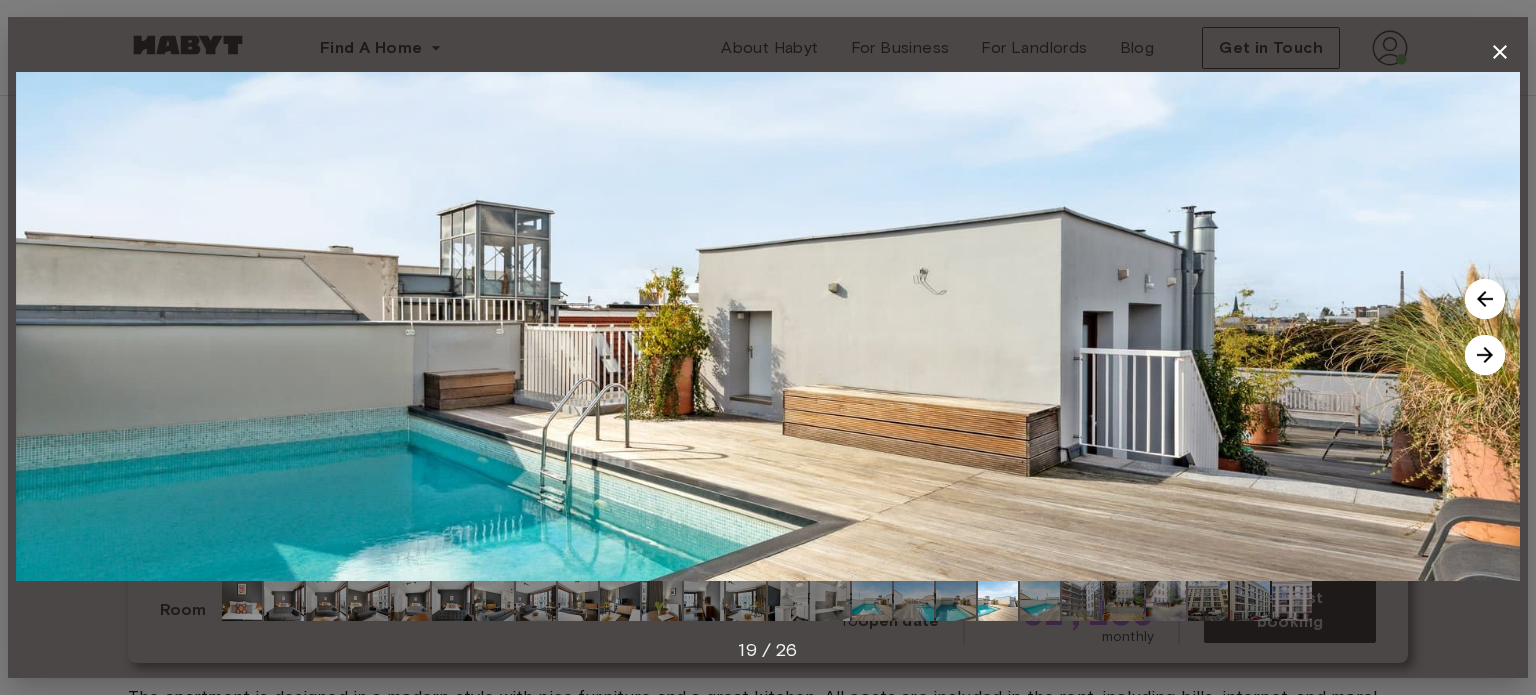 click at bounding box center [1485, 355] 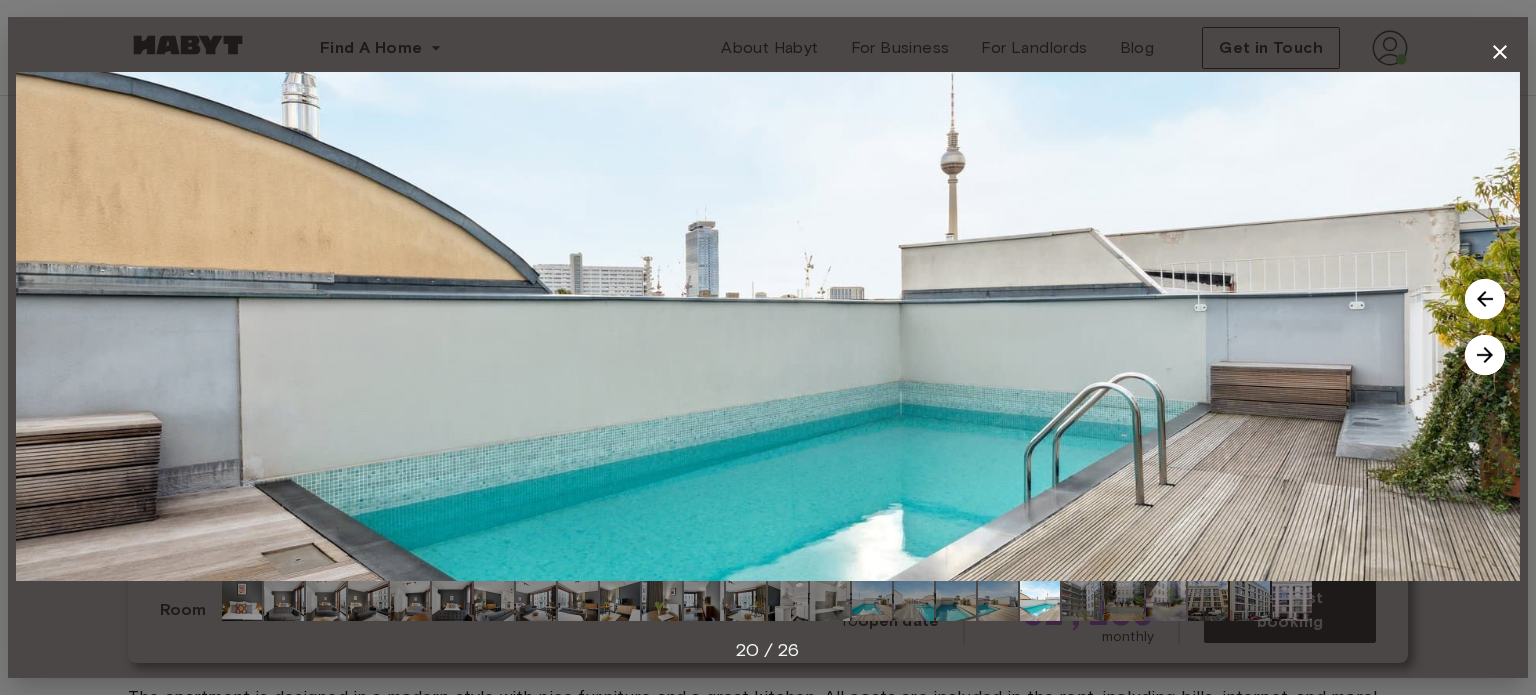 click at bounding box center (1485, 355) 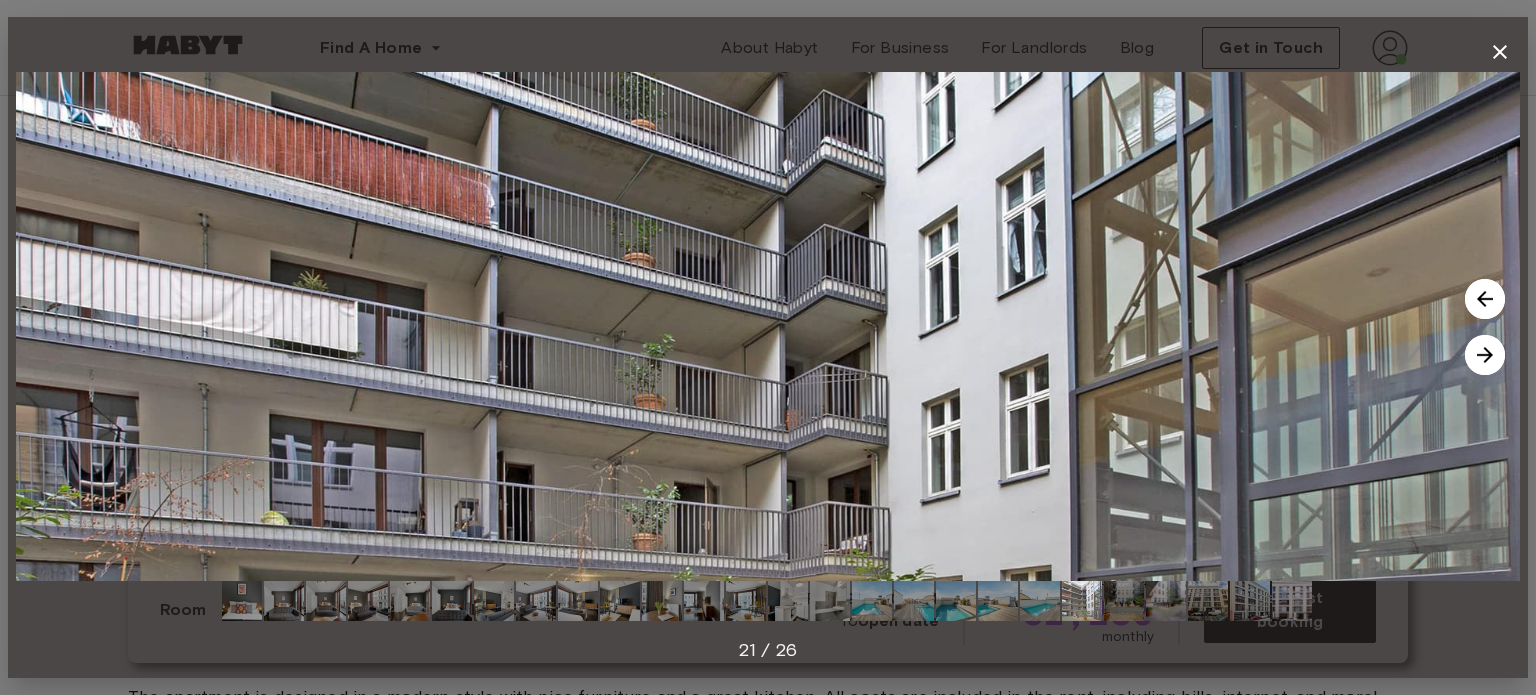 click at bounding box center [1485, 355] 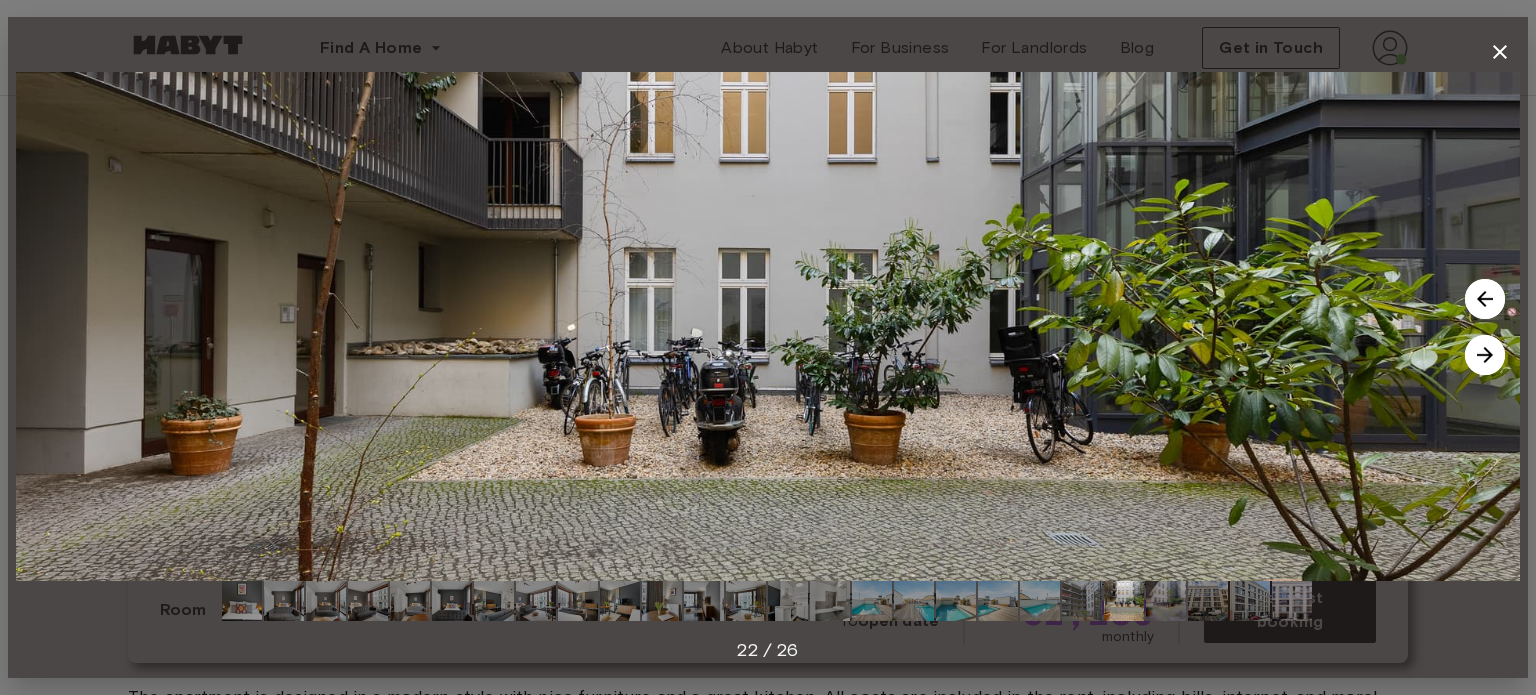 click at bounding box center (1485, 355) 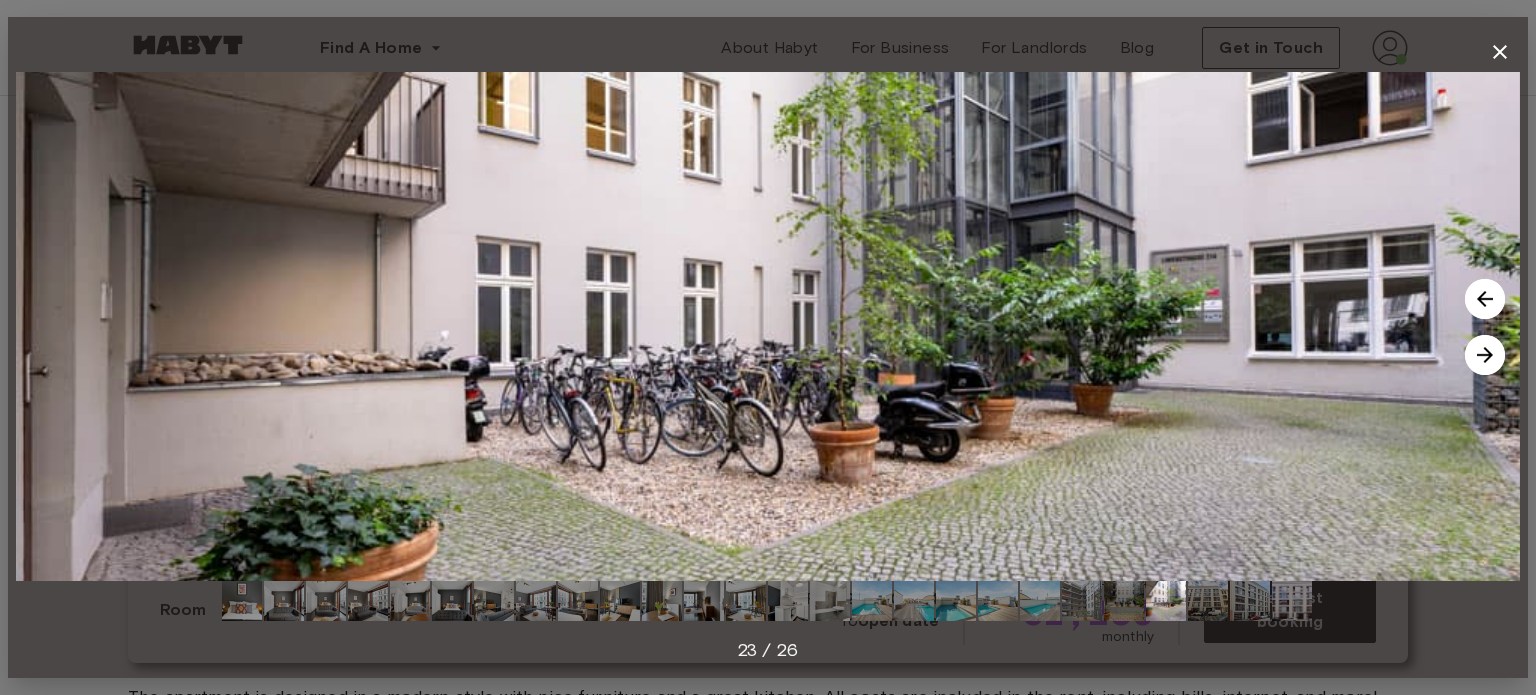 click at bounding box center (1485, 355) 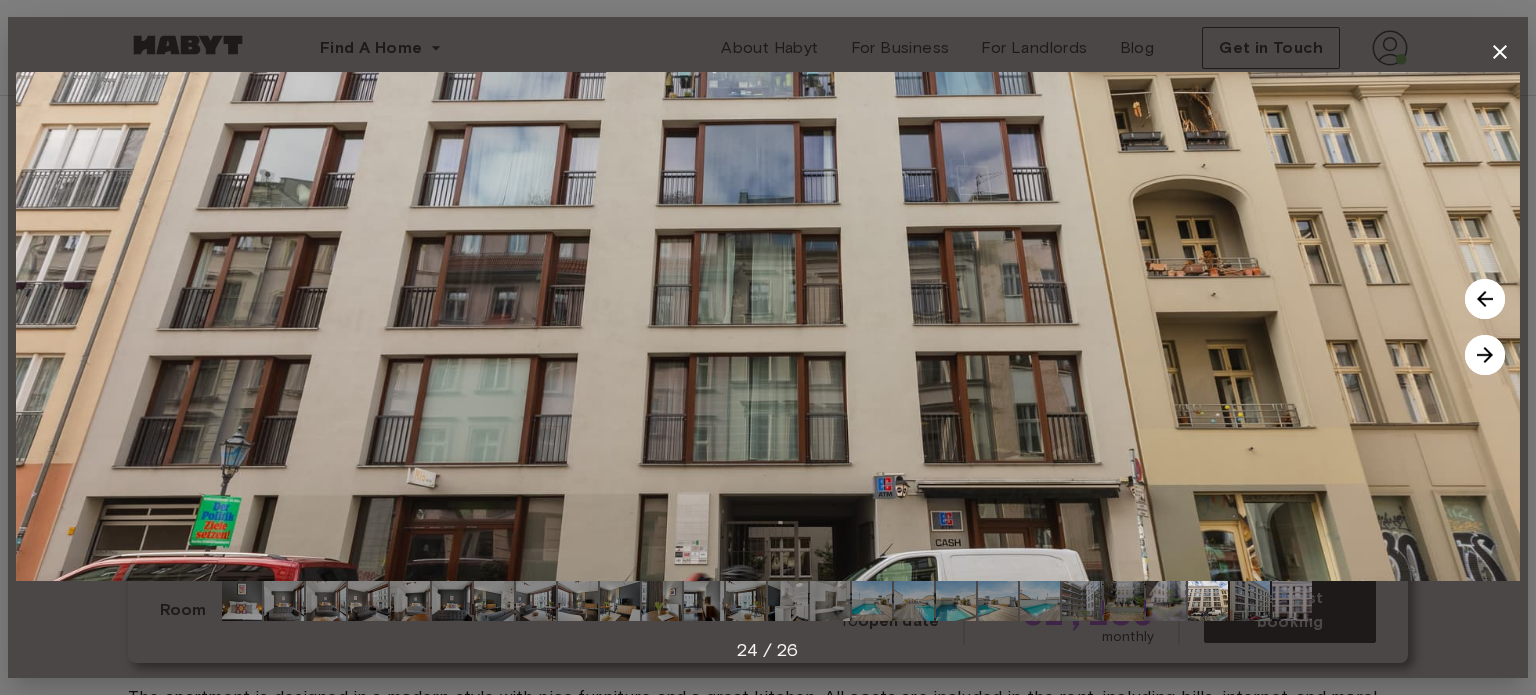 click at bounding box center [1485, 355] 